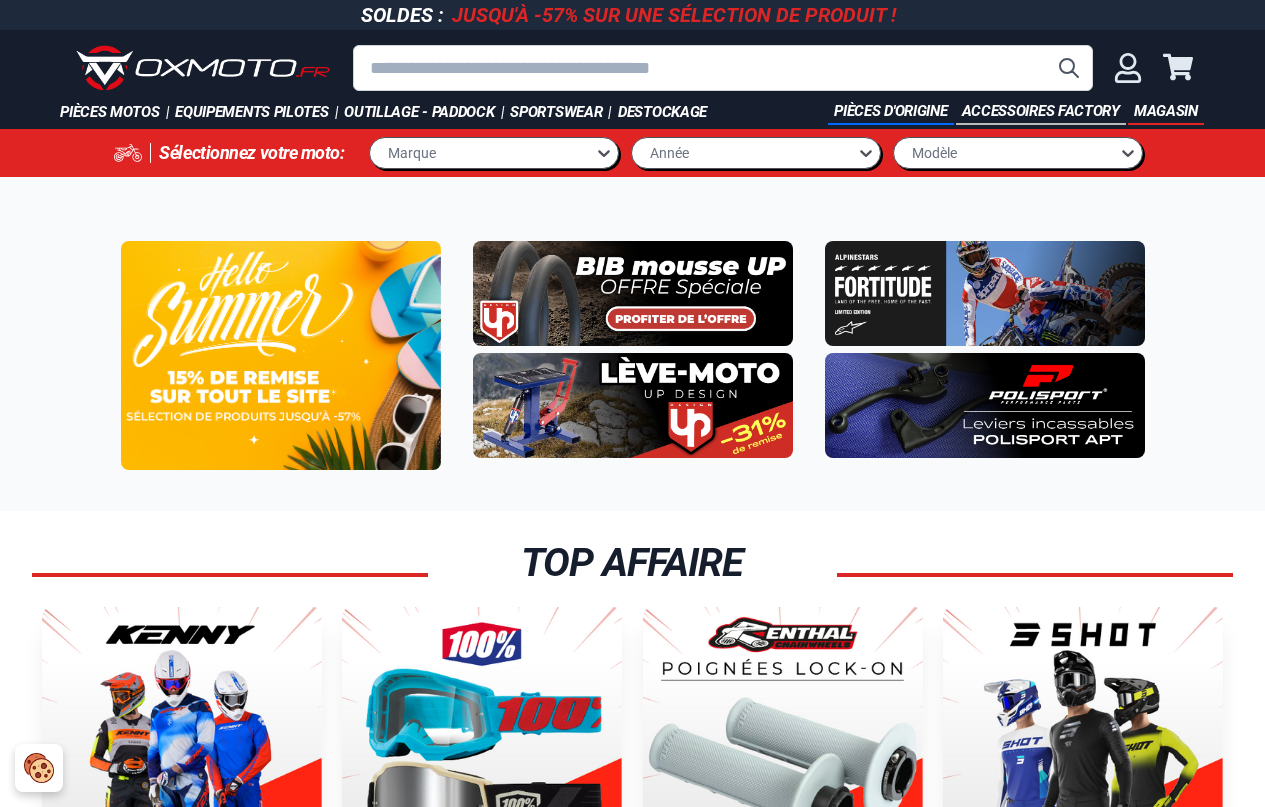 scroll, scrollTop: 0, scrollLeft: 0, axis: both 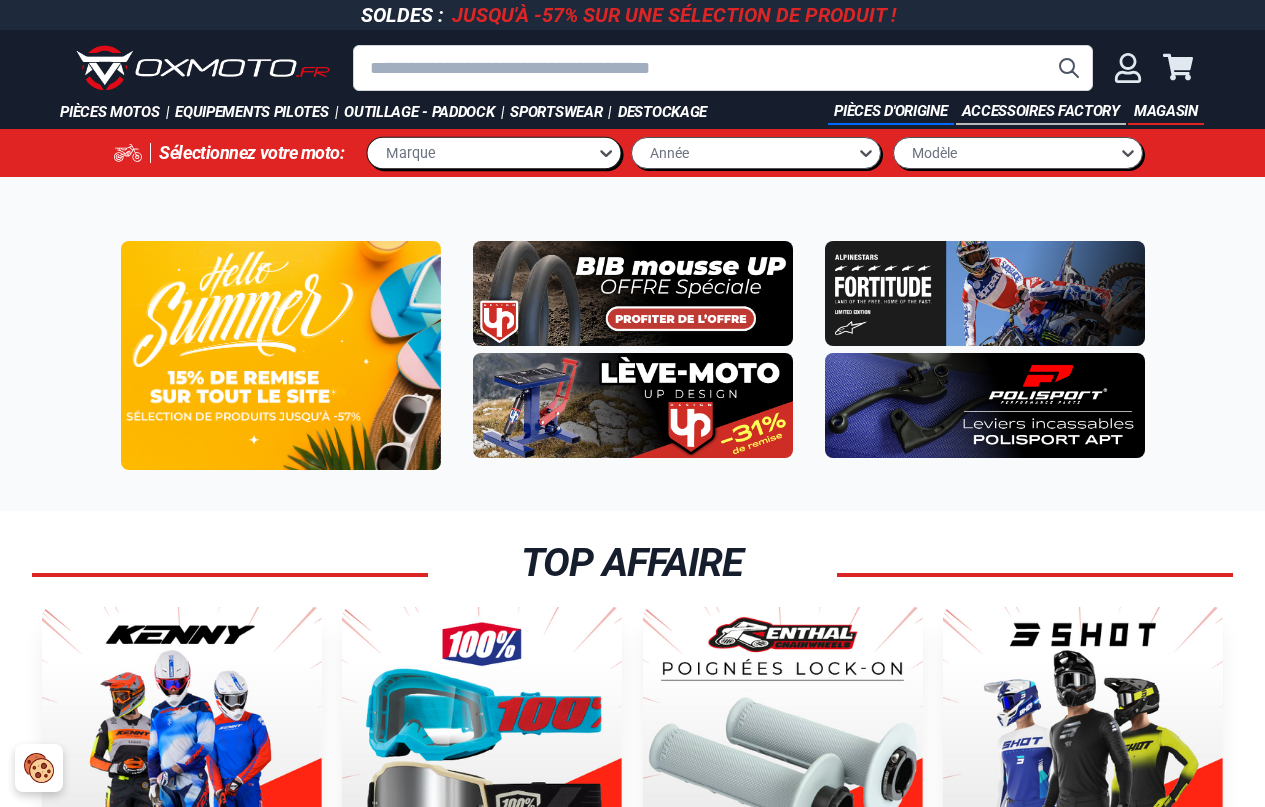click on "Marque" at bounding box center [482, 152] 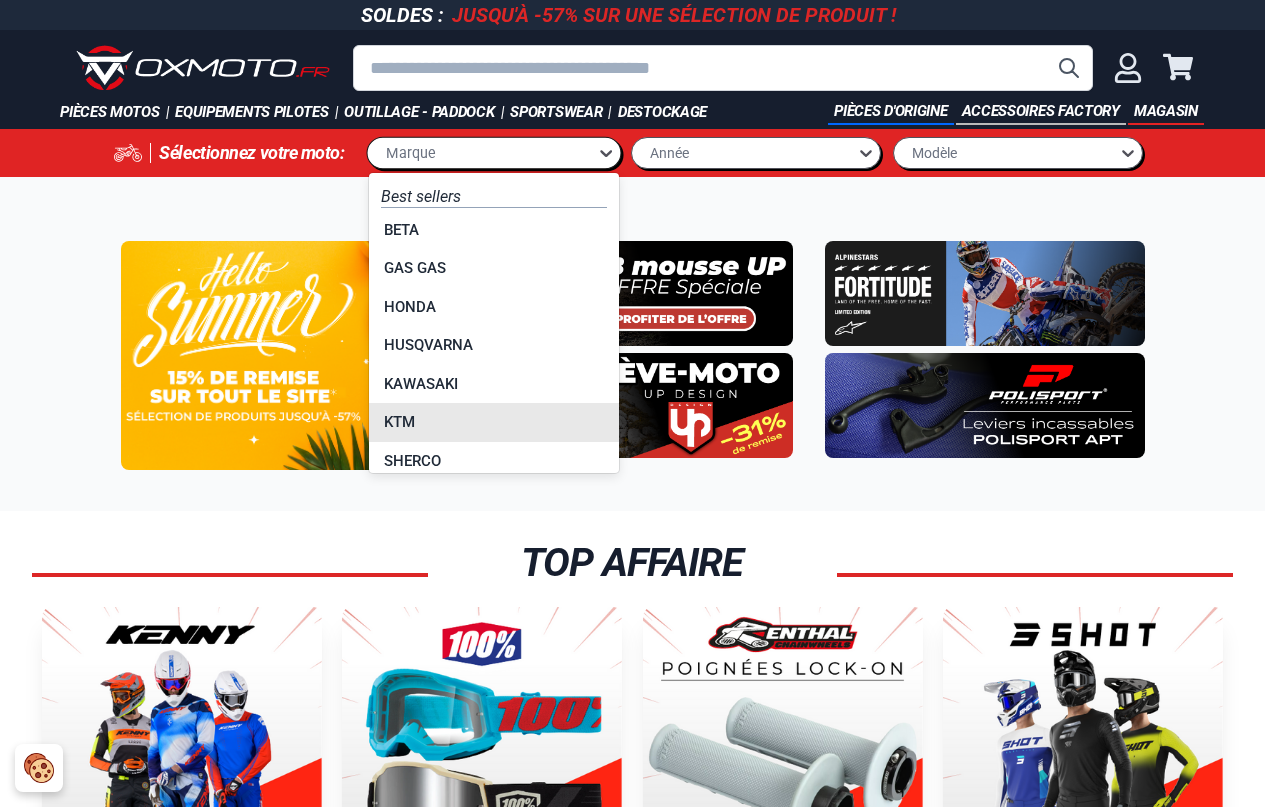 click on "KTM" at bounding box center [494, 422] 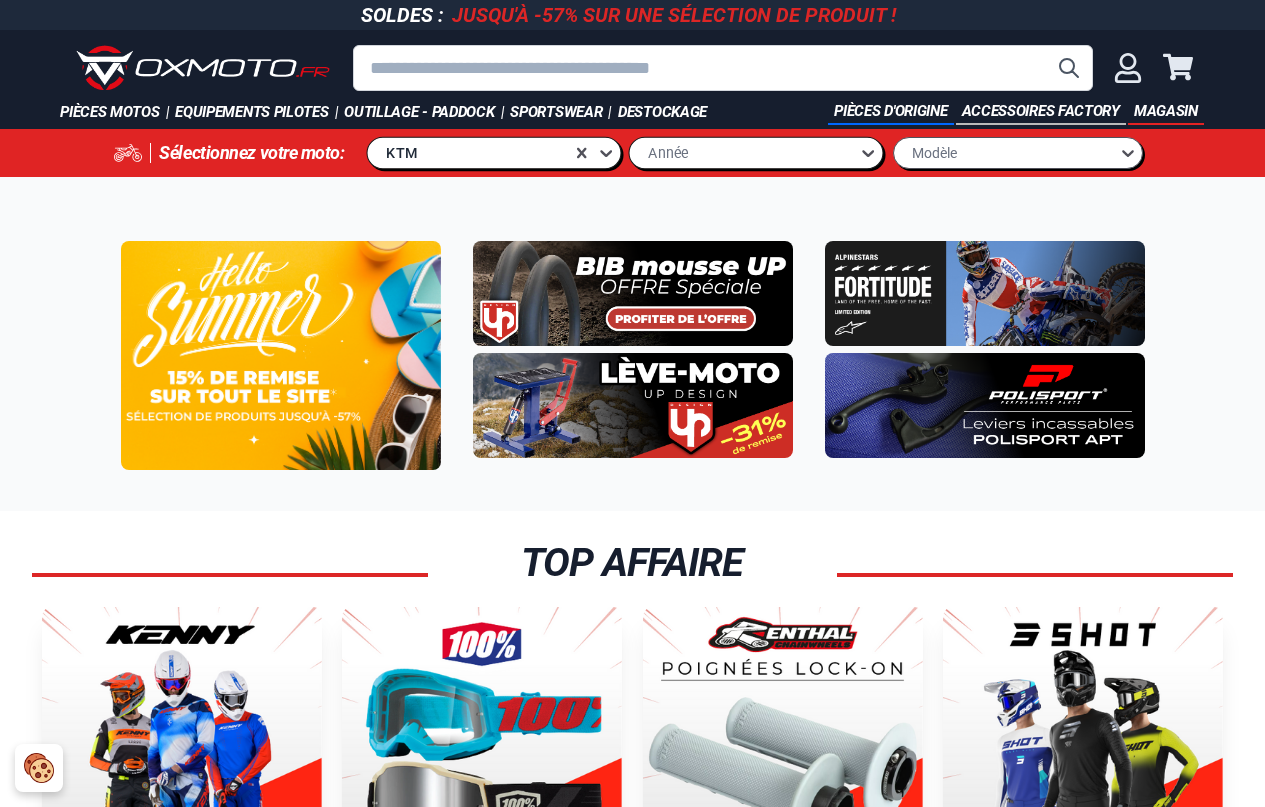 click on "Année" at bounding box center (744, 152) 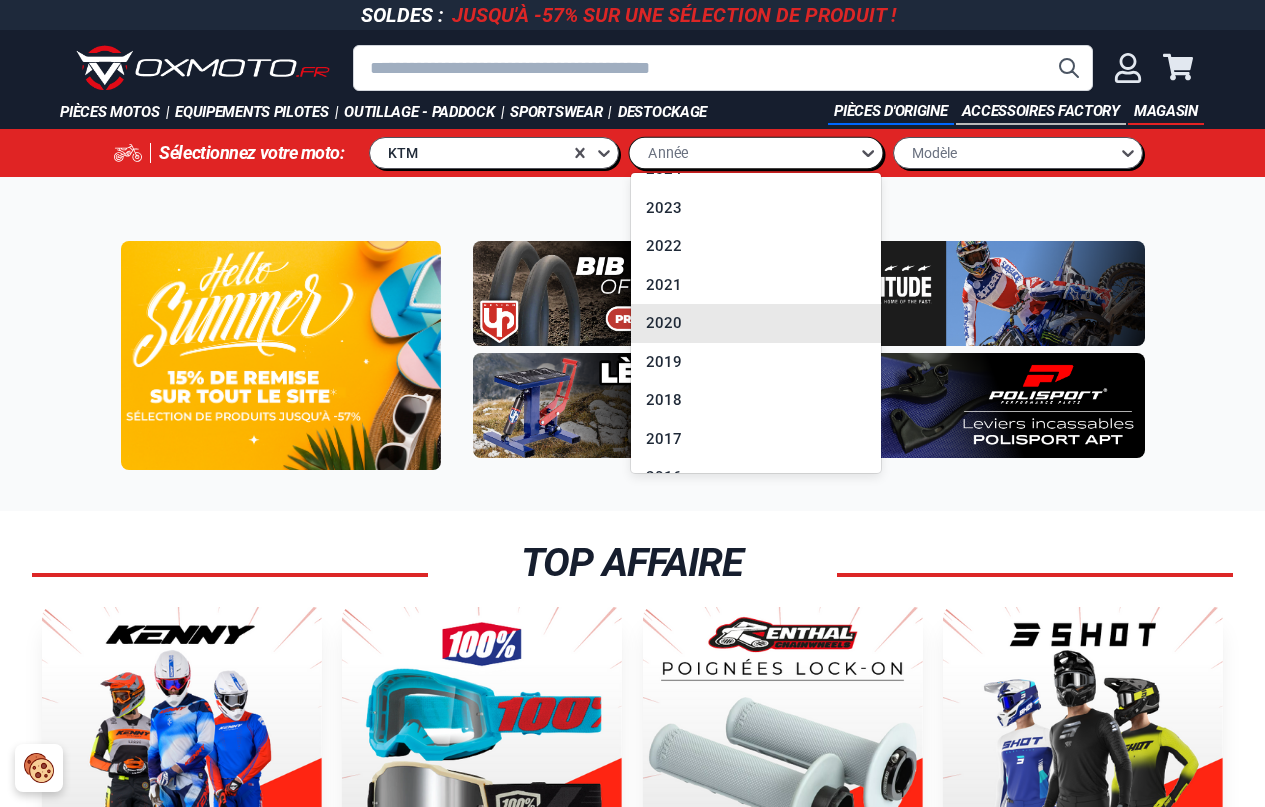 scroll, scrollTop: 100, scrollLeft: 0, axis: vertical 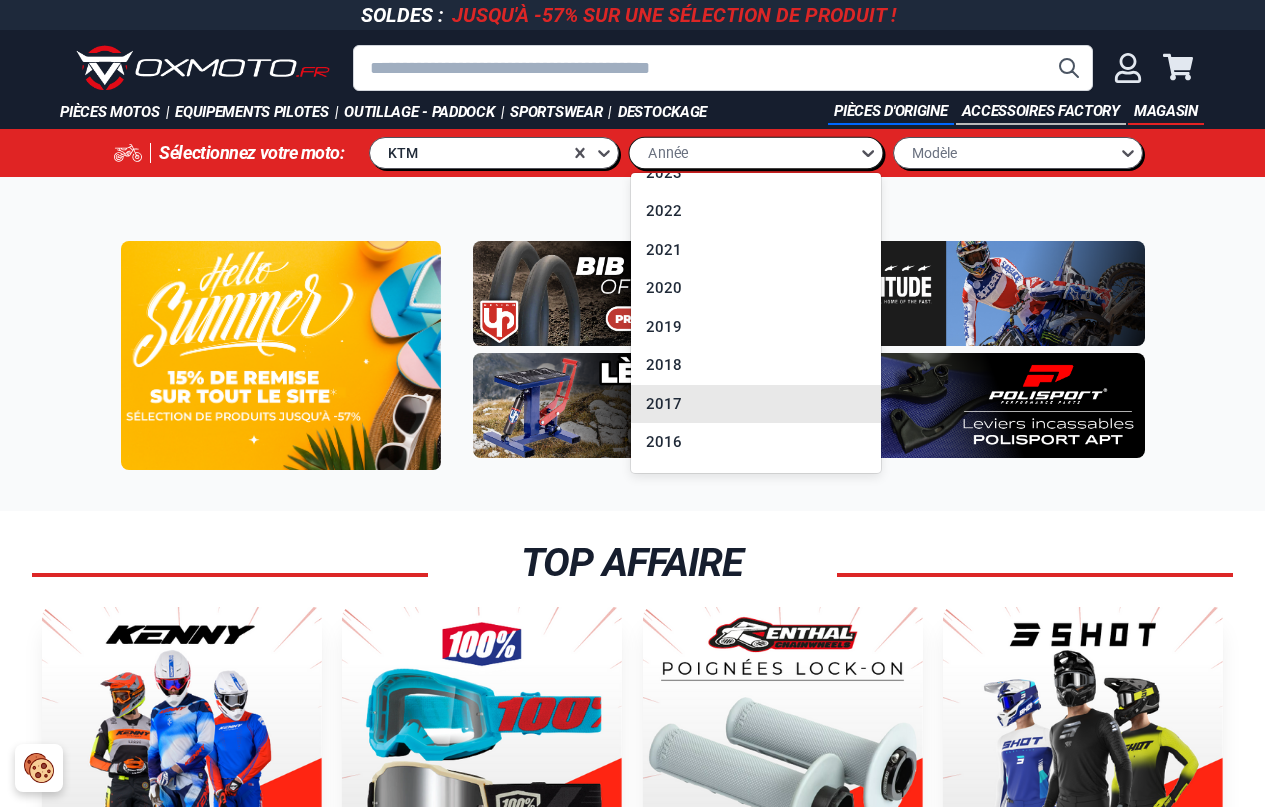 click on "2017" at bounding box center [756, 404] 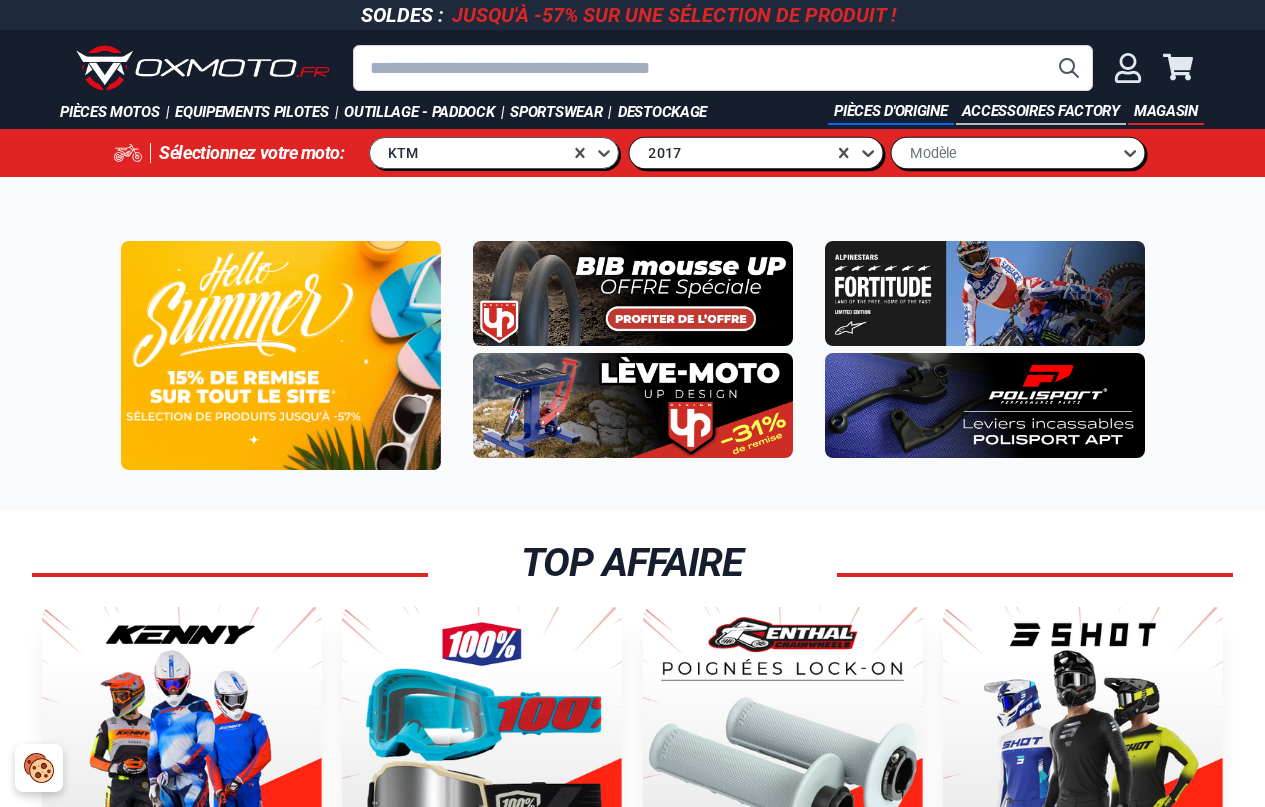 click on "Modèle" at bounding box center [1006, 152] 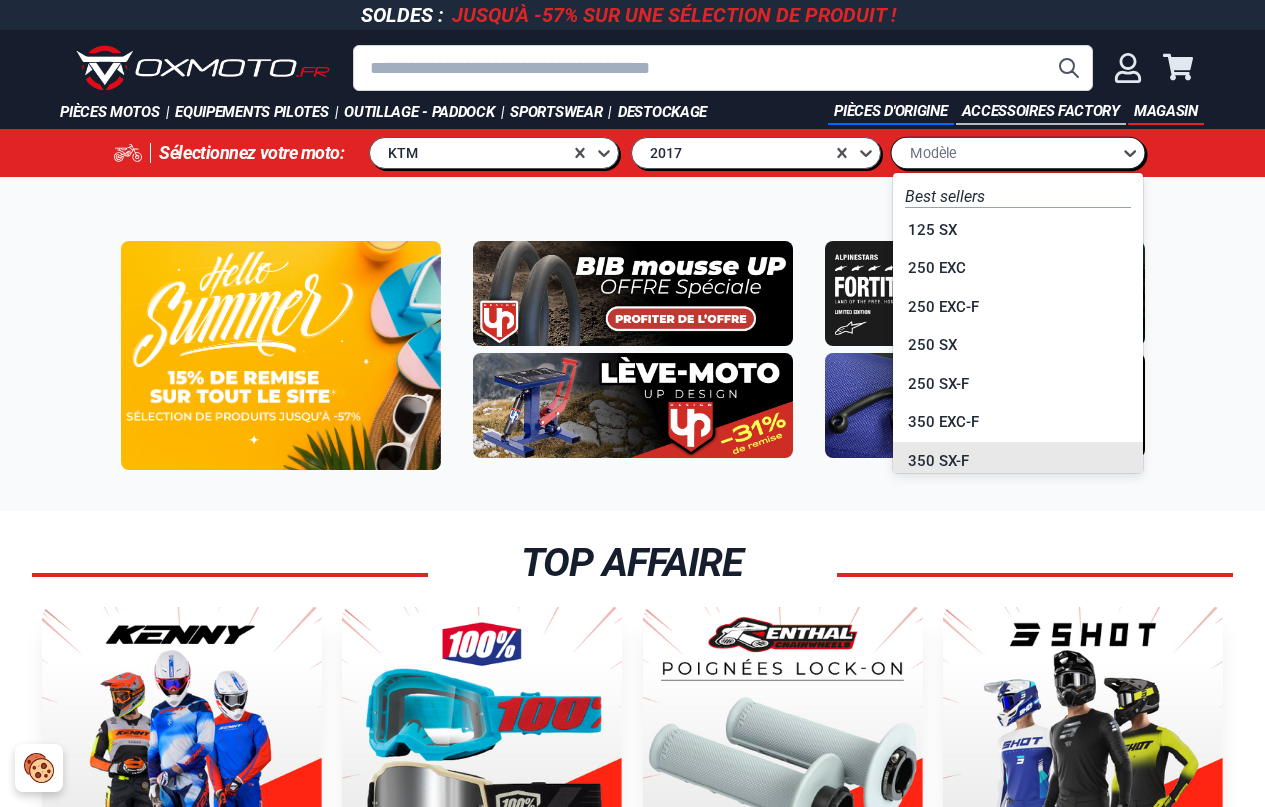 click on "350 SX-F" at bounding box center (1018, 461) 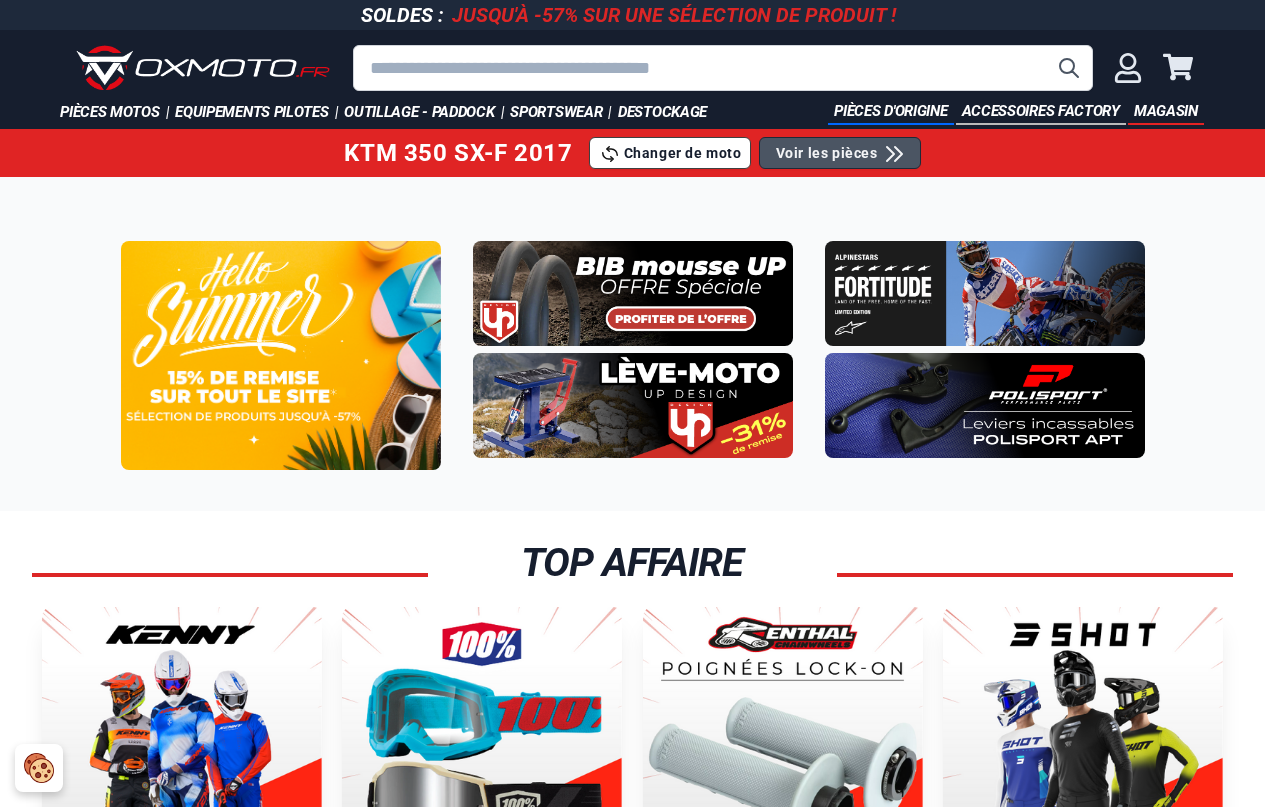 click on "Voir les pièces" at bounding box center [827, 153] 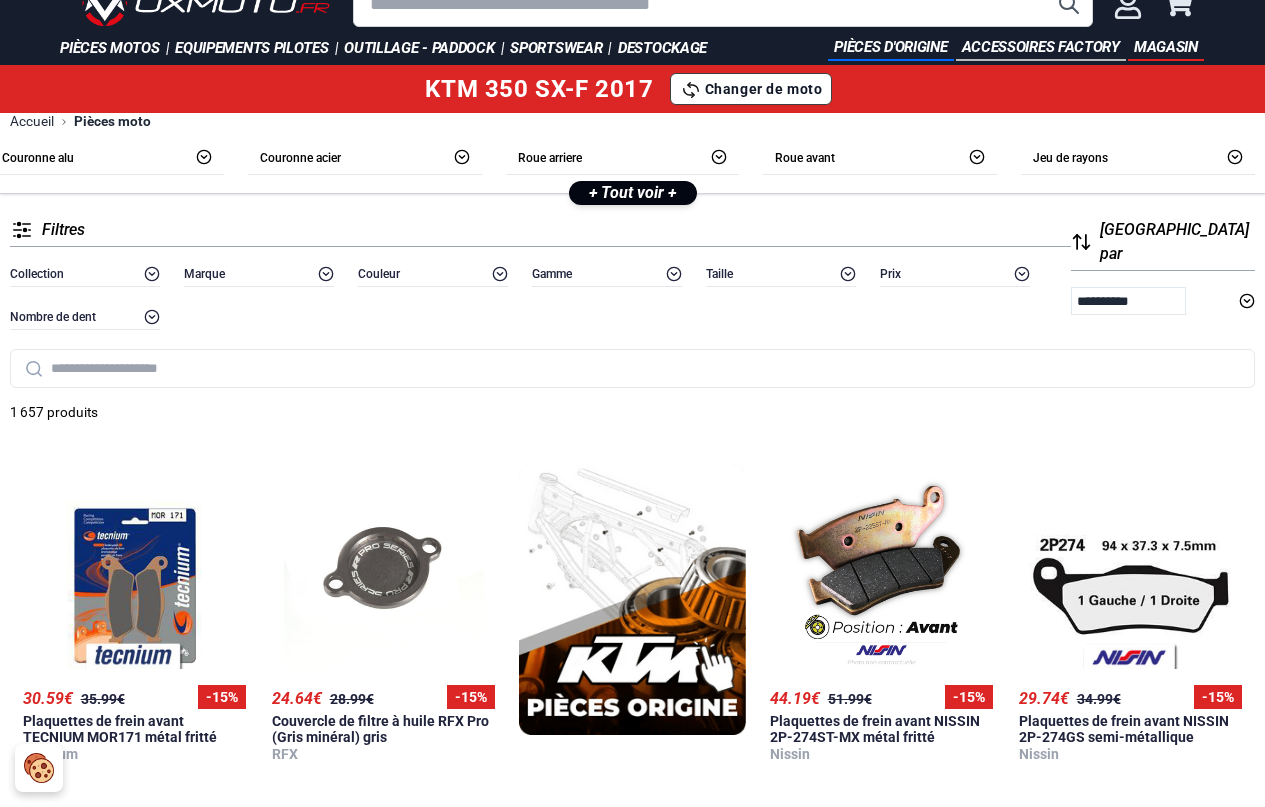 scroll, scrollTop: 100, scrollLeft: 0, axis: vertical 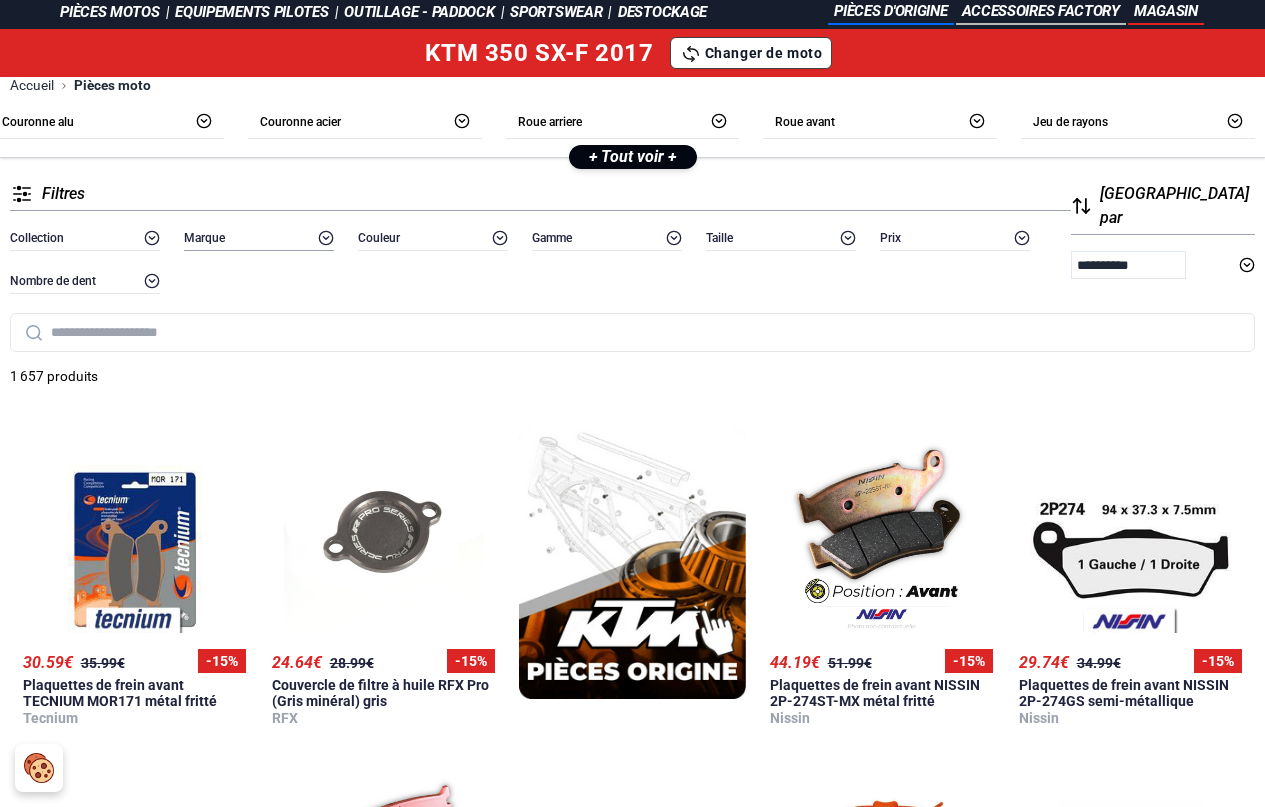 click on "Marque" at bounding box center (259, 238) 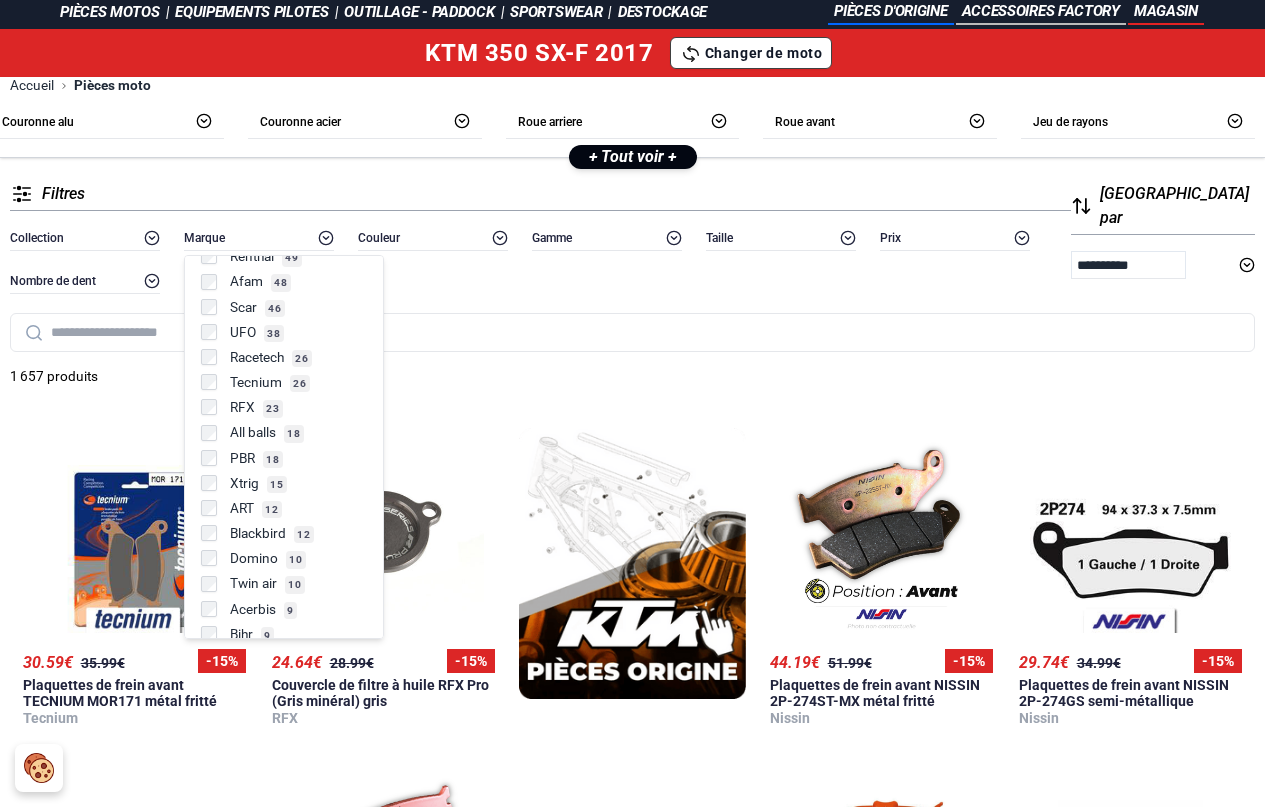 scroll, scrollTop: 167, scrollLeft: 0, axis: vertical 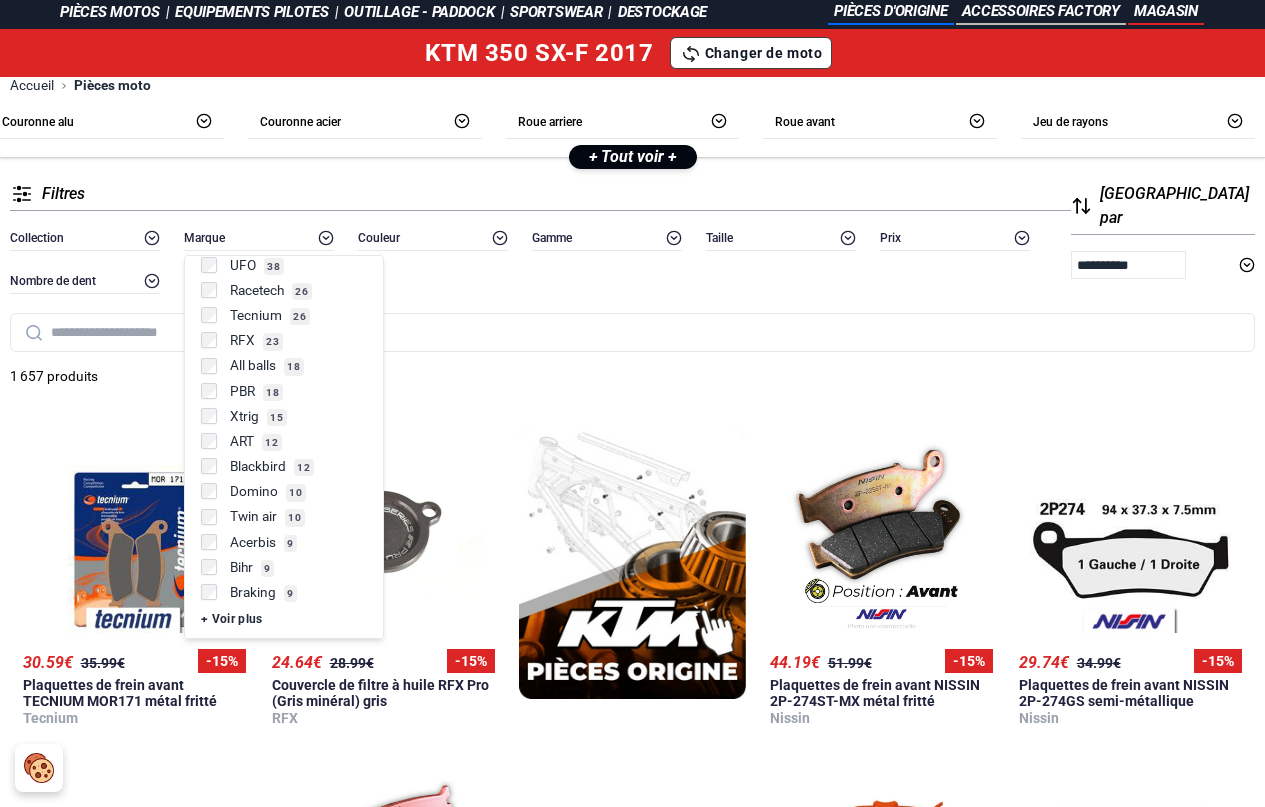 click on "+ Voir plus" at bounding box center [232, 619] 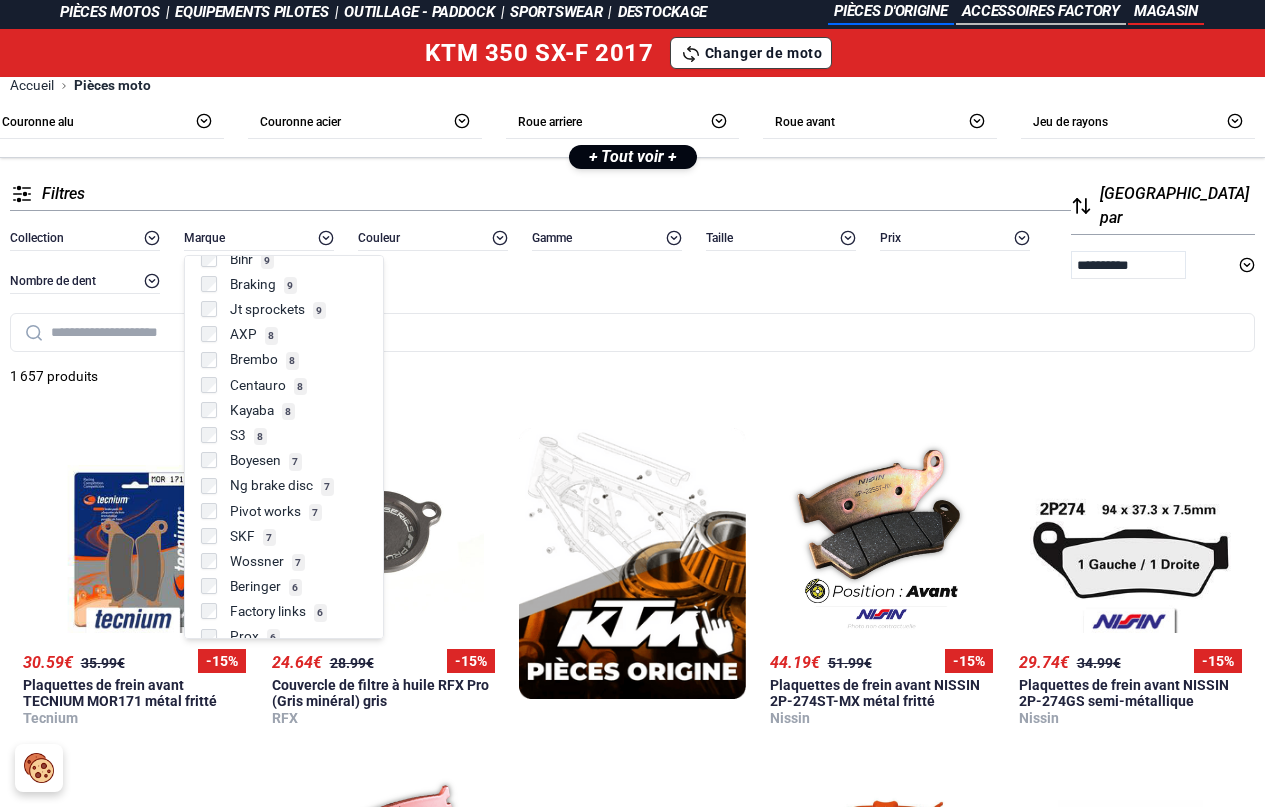 scroll, scrollTop: 470, scrollLeft: 0, axis: vertical 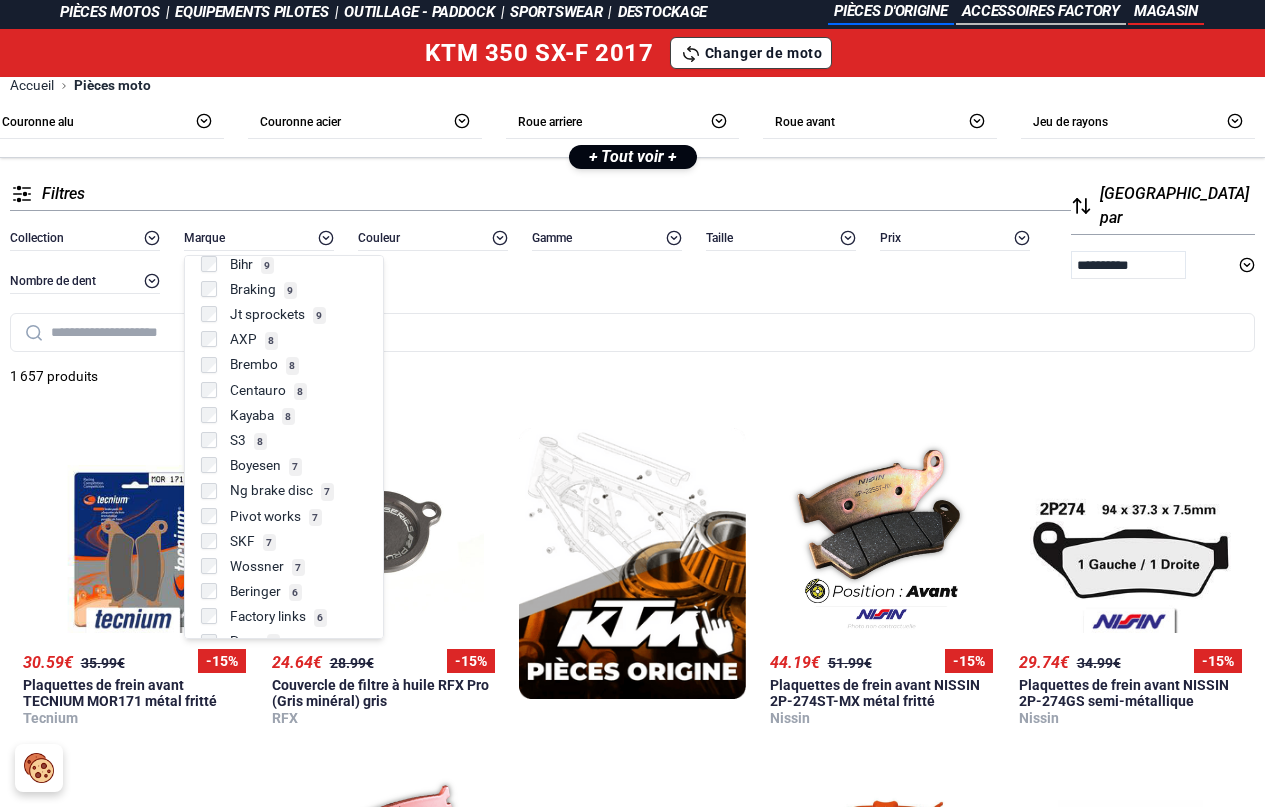 click on "Brembo" at bounding box center [254, 364] 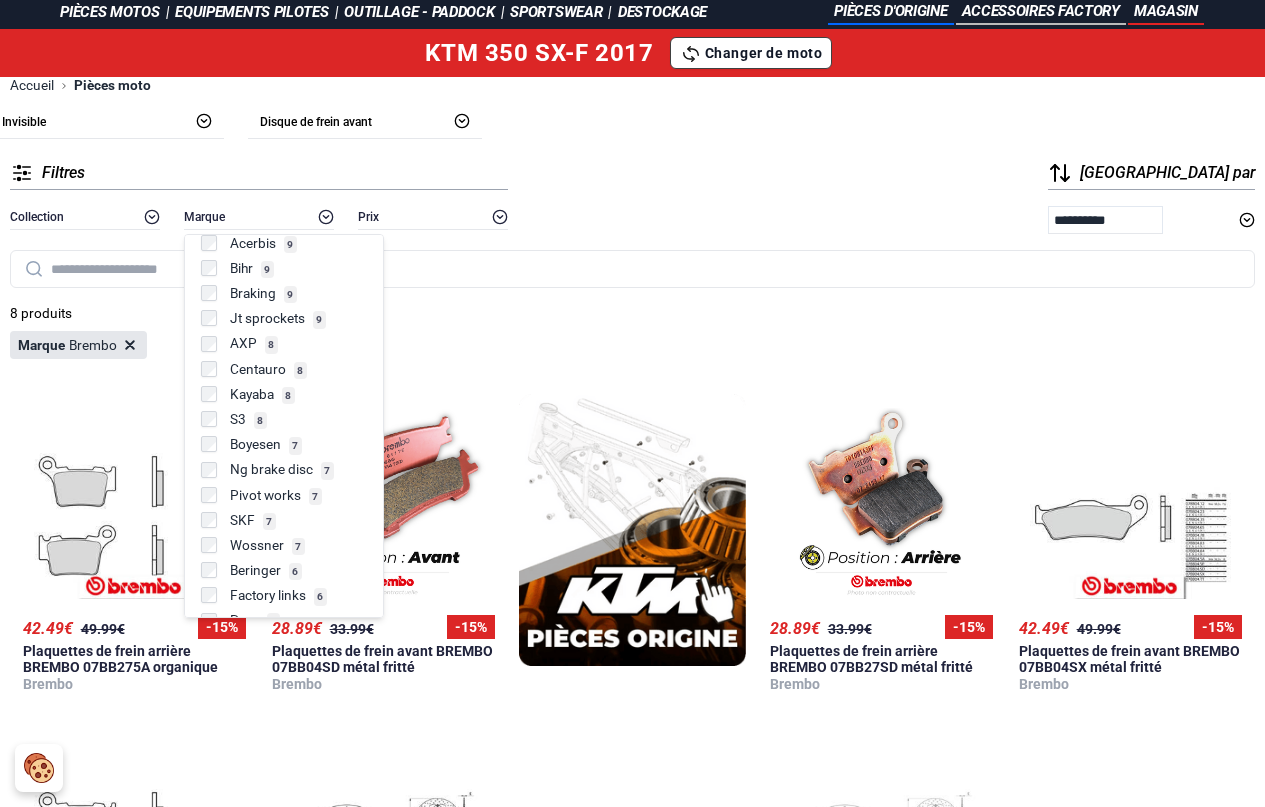 scroll, scrollTop: 496, scrollLeft: 0, axis: vertical 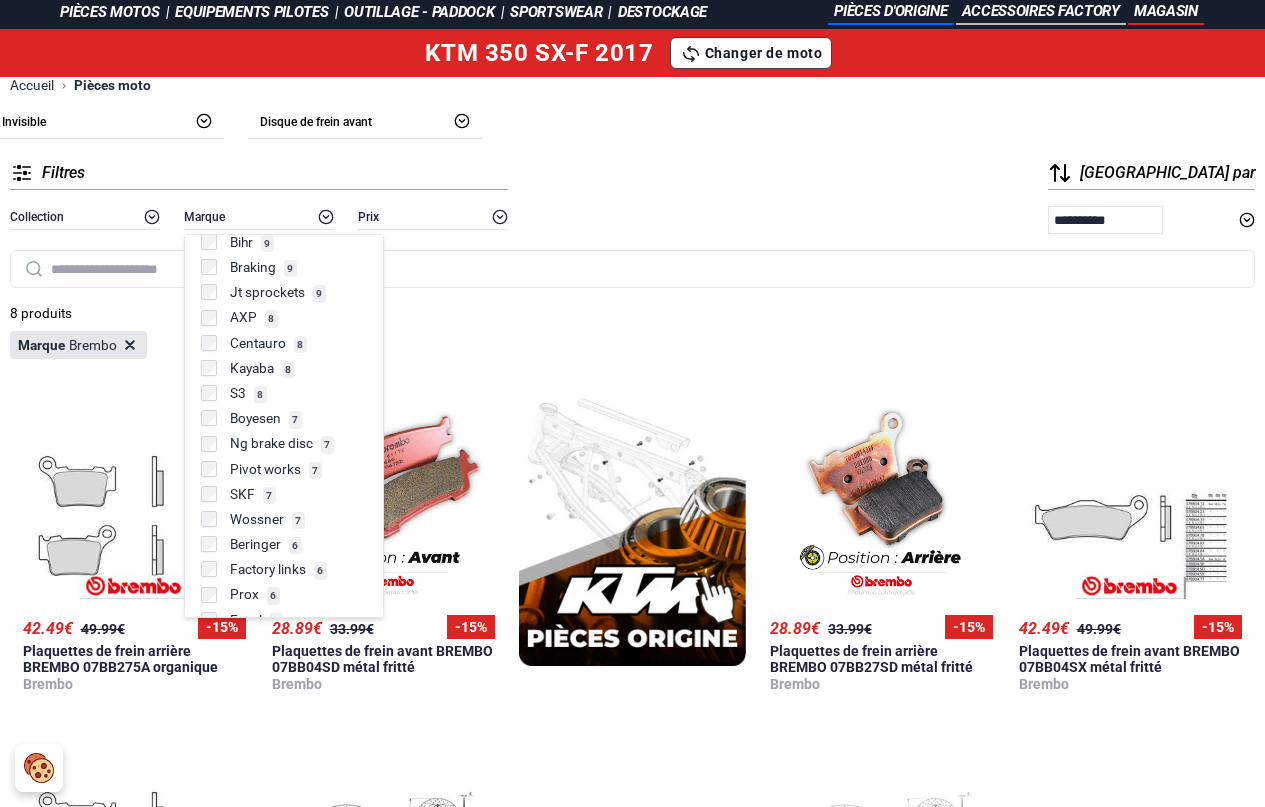 click on "**********" at bounding box center (632, 199) 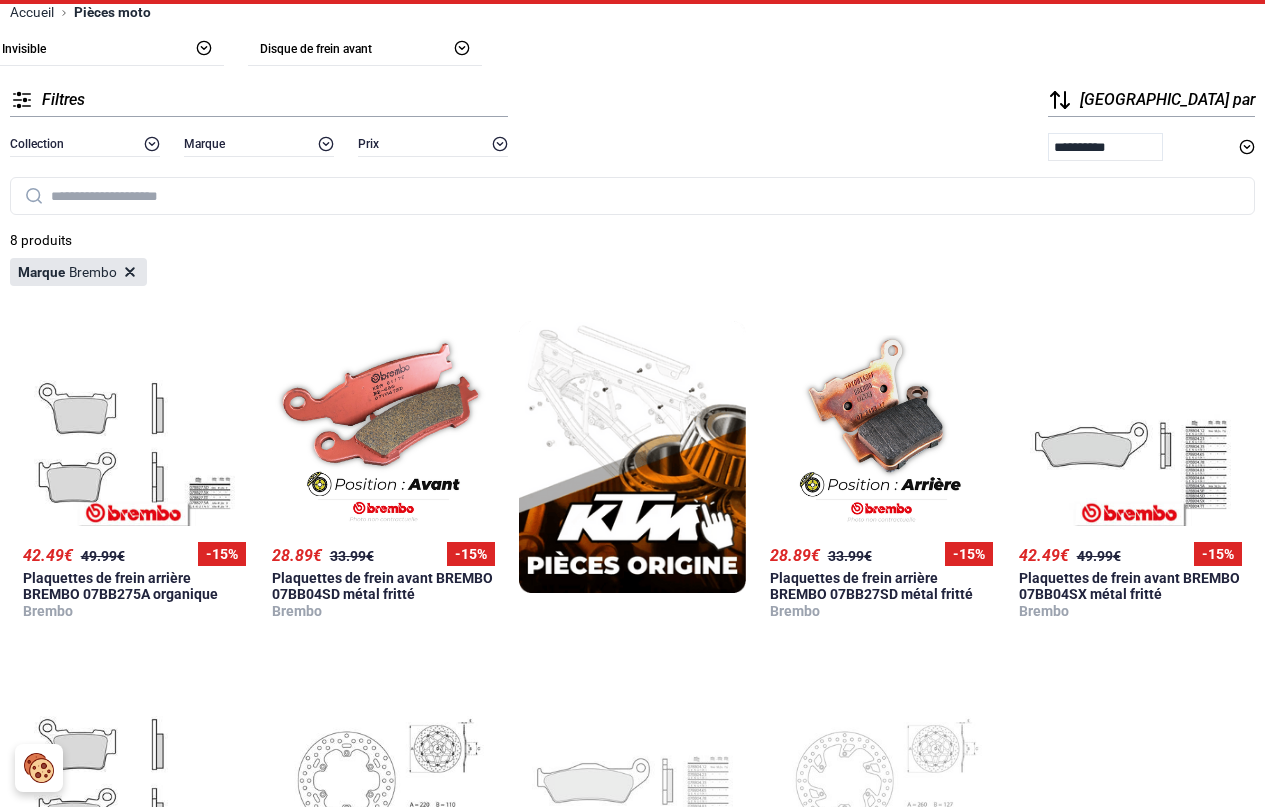 scroll, scrollTop: 0, scrollLeft: 0, axis: both 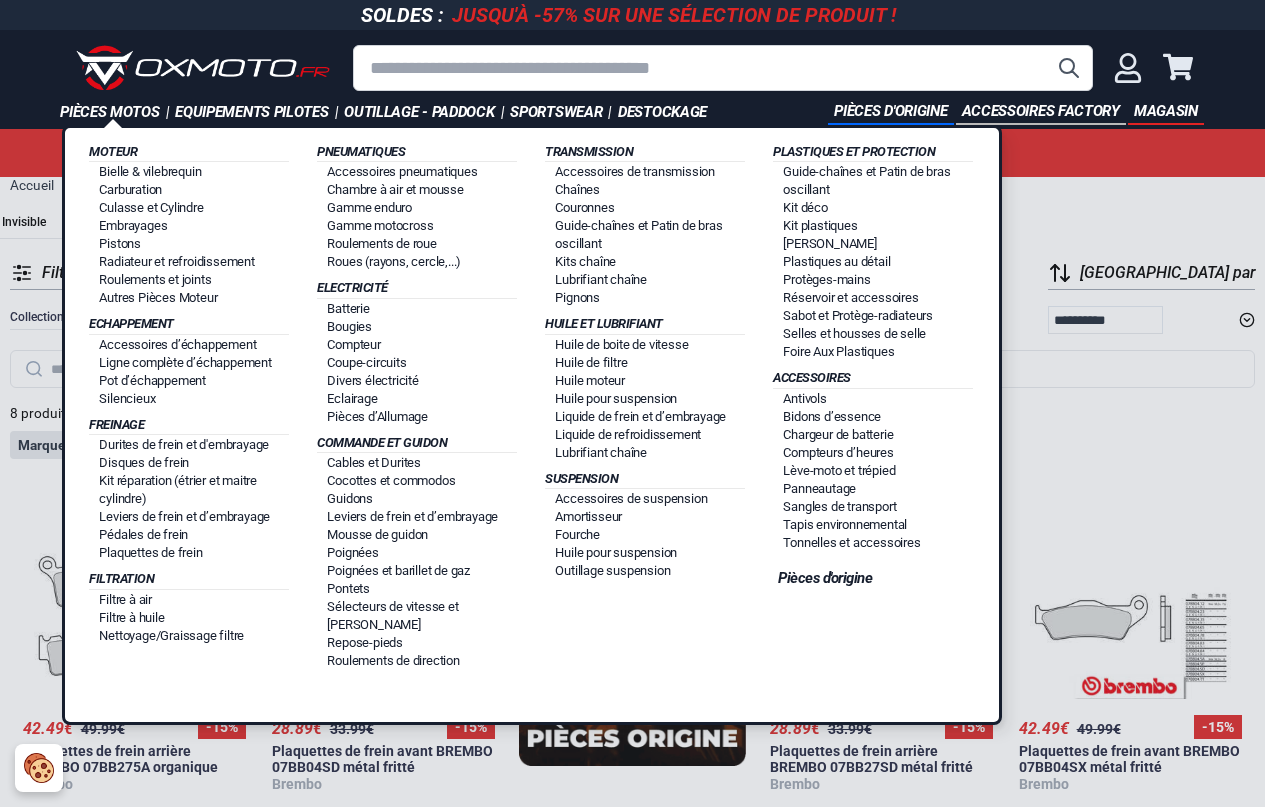 click on "Pièces motos
|" at bounding box center [117, 112] 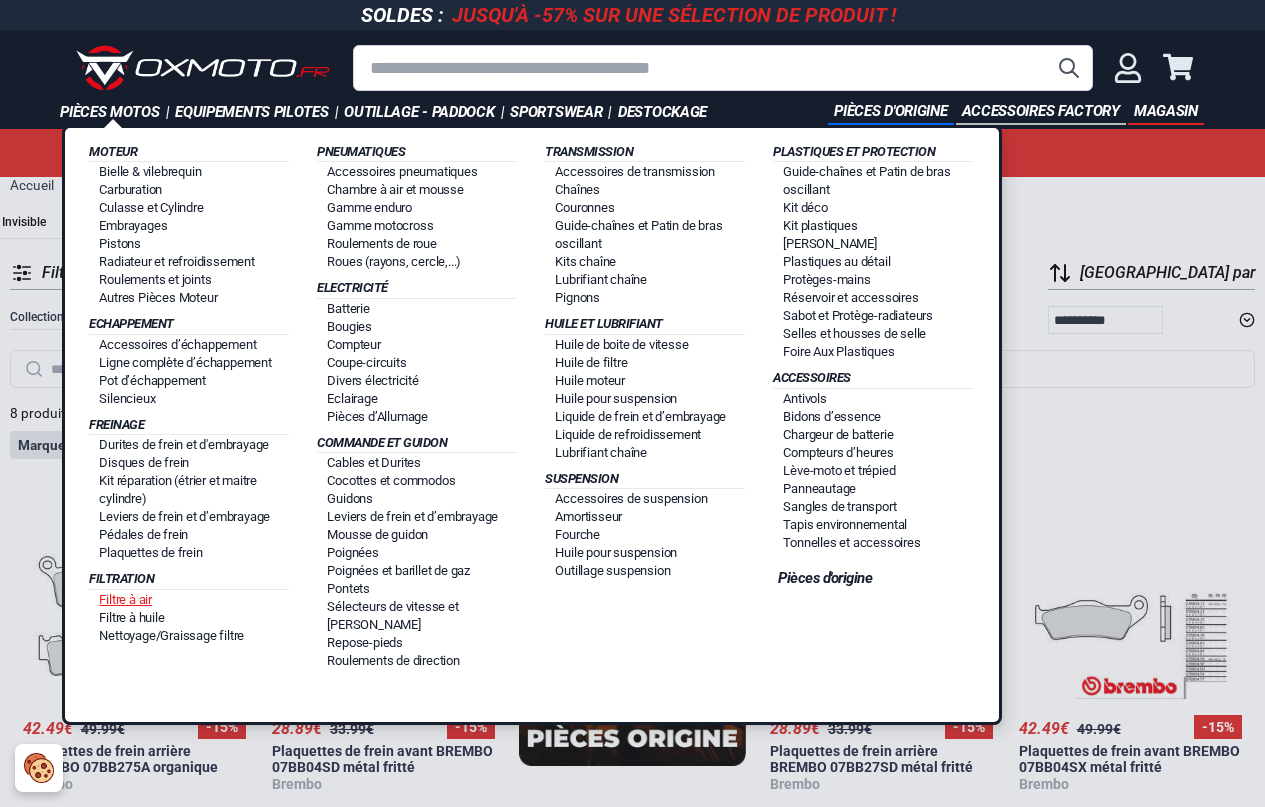 click on "Filtre à air" at bounding box center (125, 599) 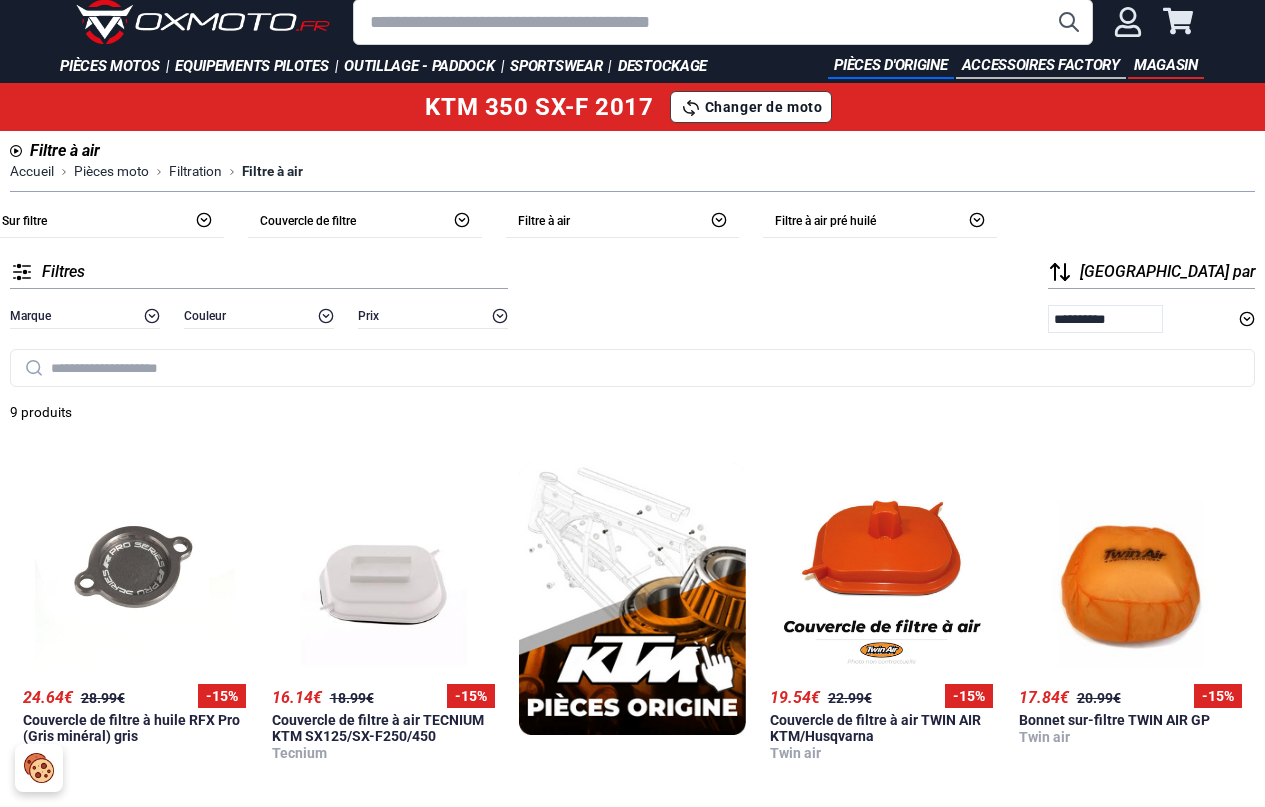 scroll, scrollTop: 0, scrollLeft: 0, axis: both 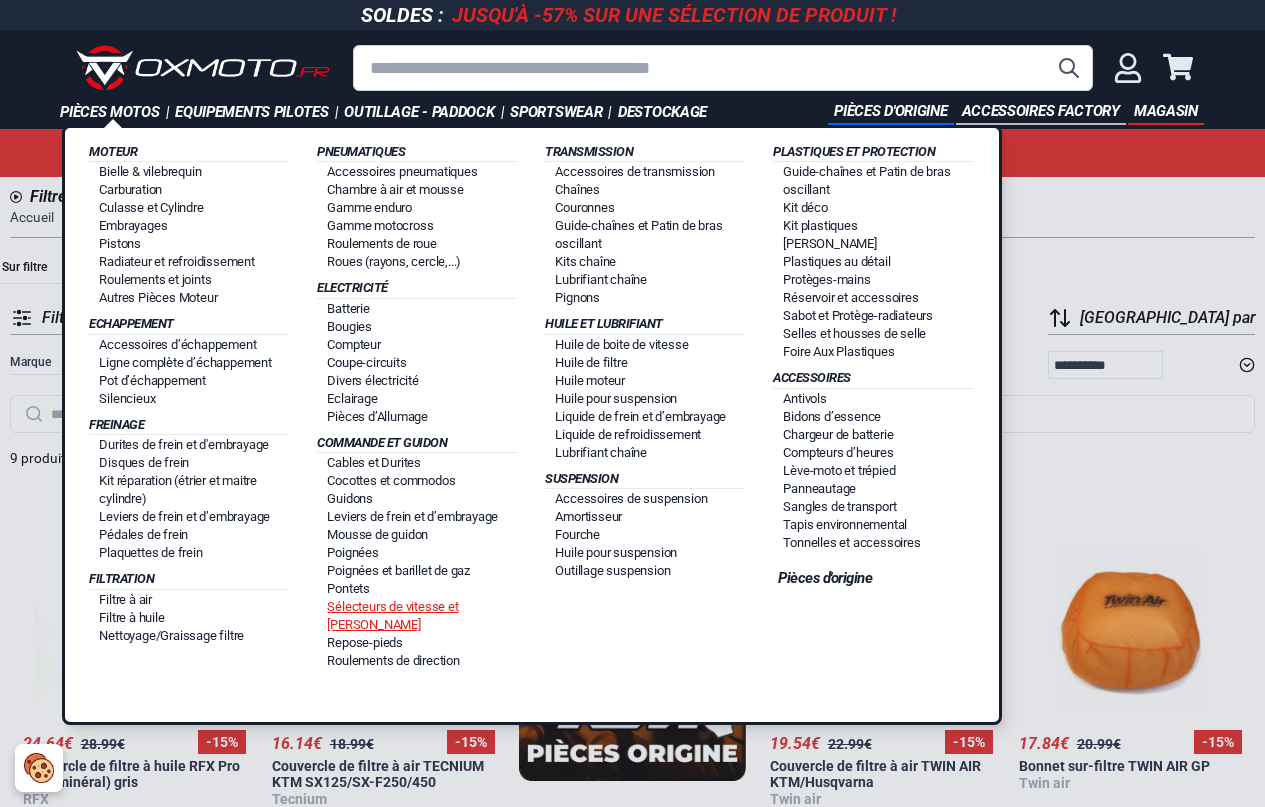 click on "Sélecteurs de vitesse et [PERSON_NAME]" at bounding box center [392, 615] 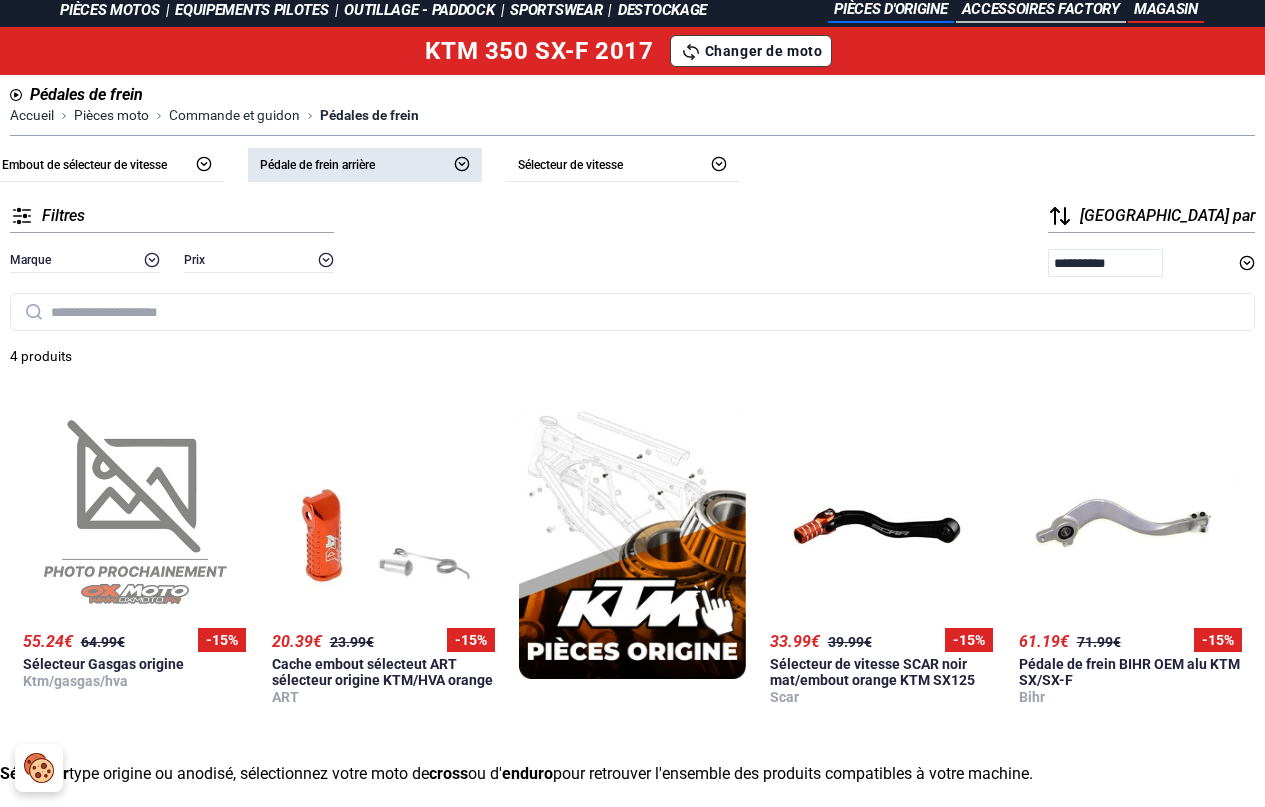 scroll, scrollTop: 100, scrollLeft: 0, axis: vertical 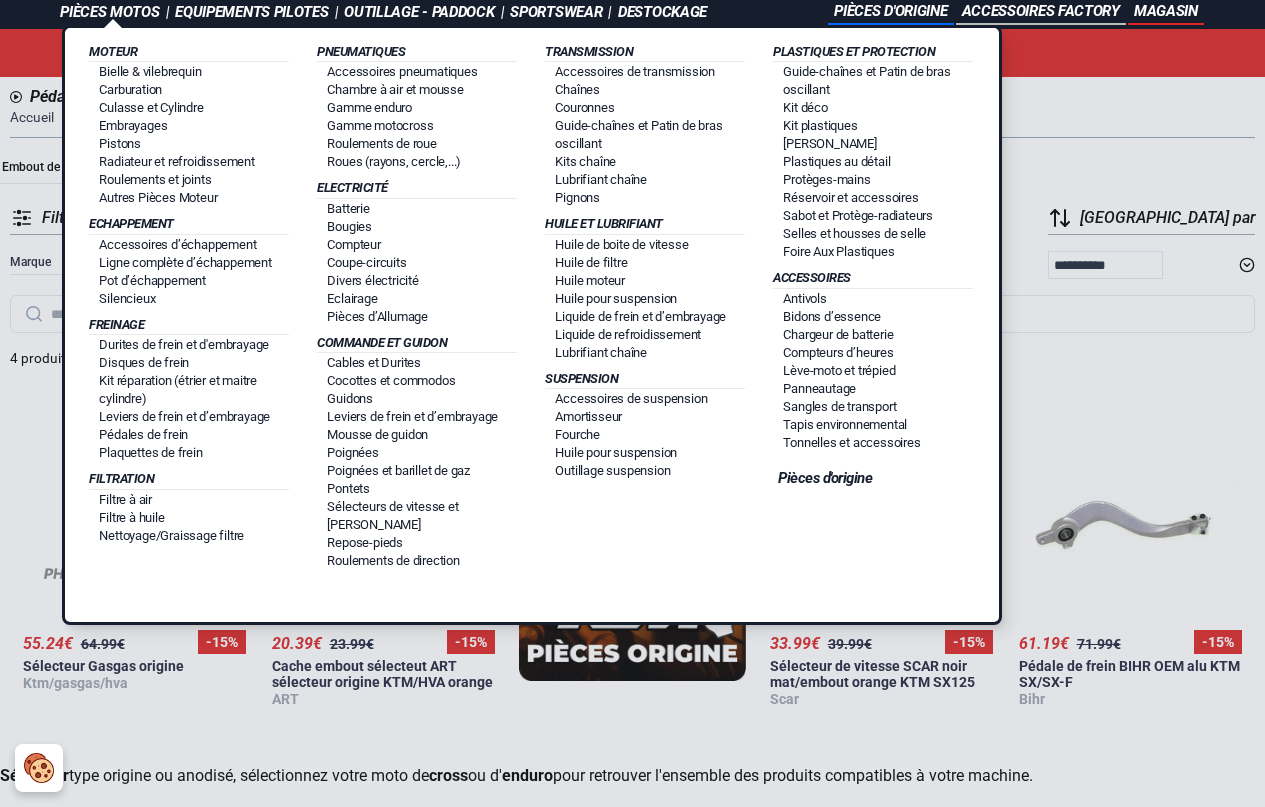 click on "Pièces motos
|" at bounding box center (117, 12) 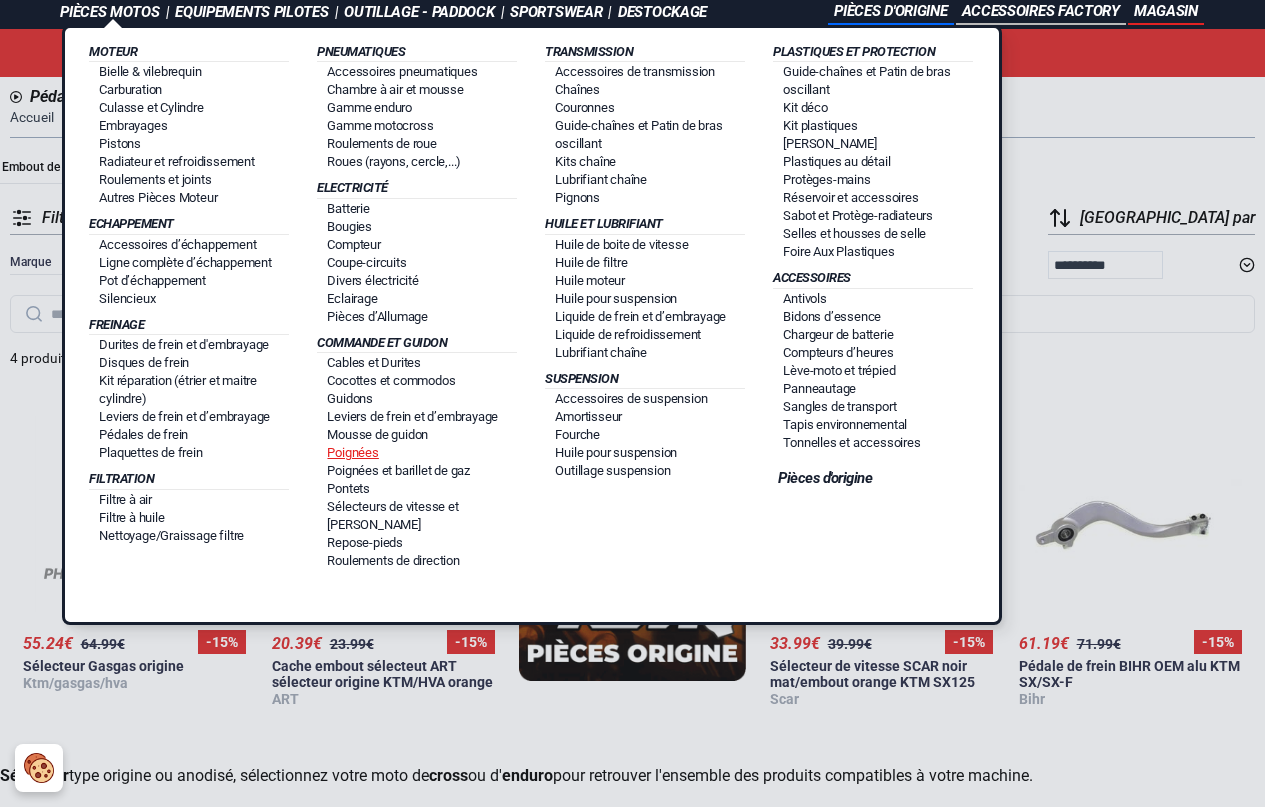 click on "Poignées" at bounding box center (352, 452) 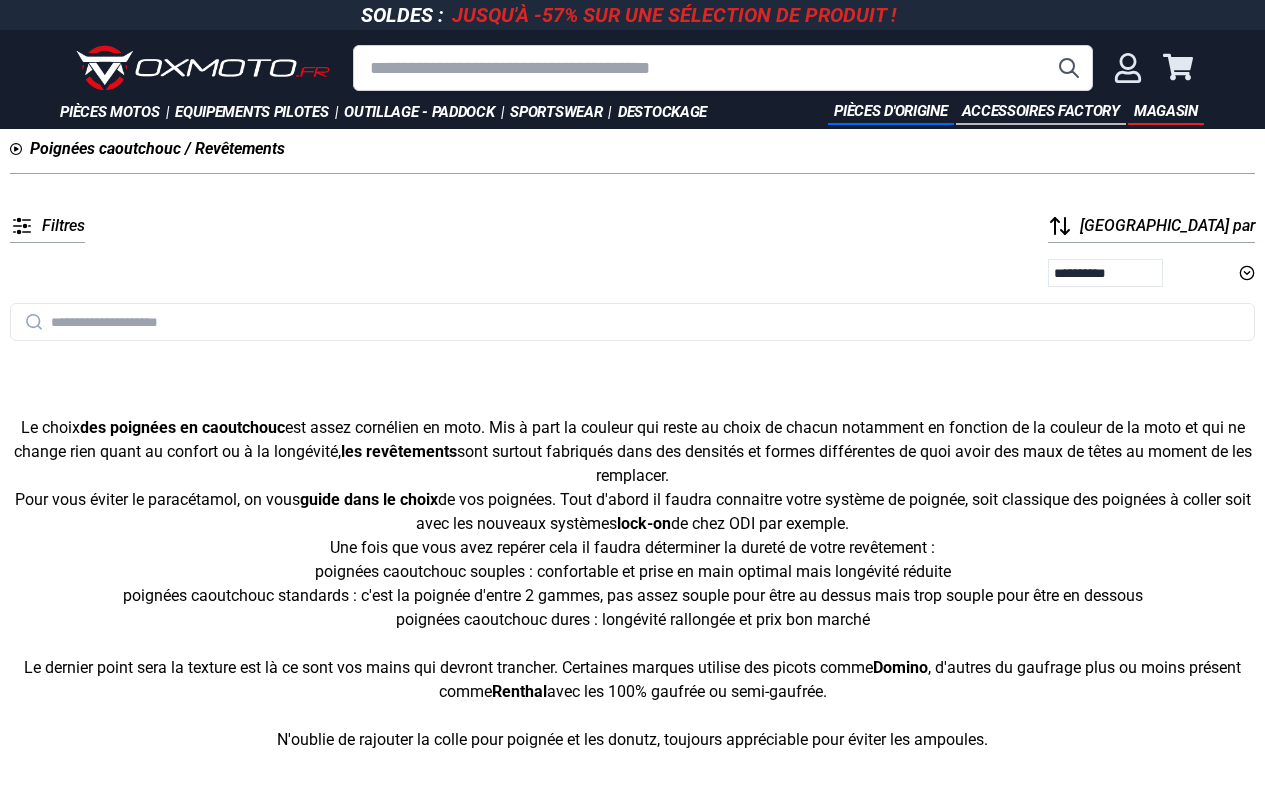scroll, scrollTop: 0, scrollLeft: 0, axis: both 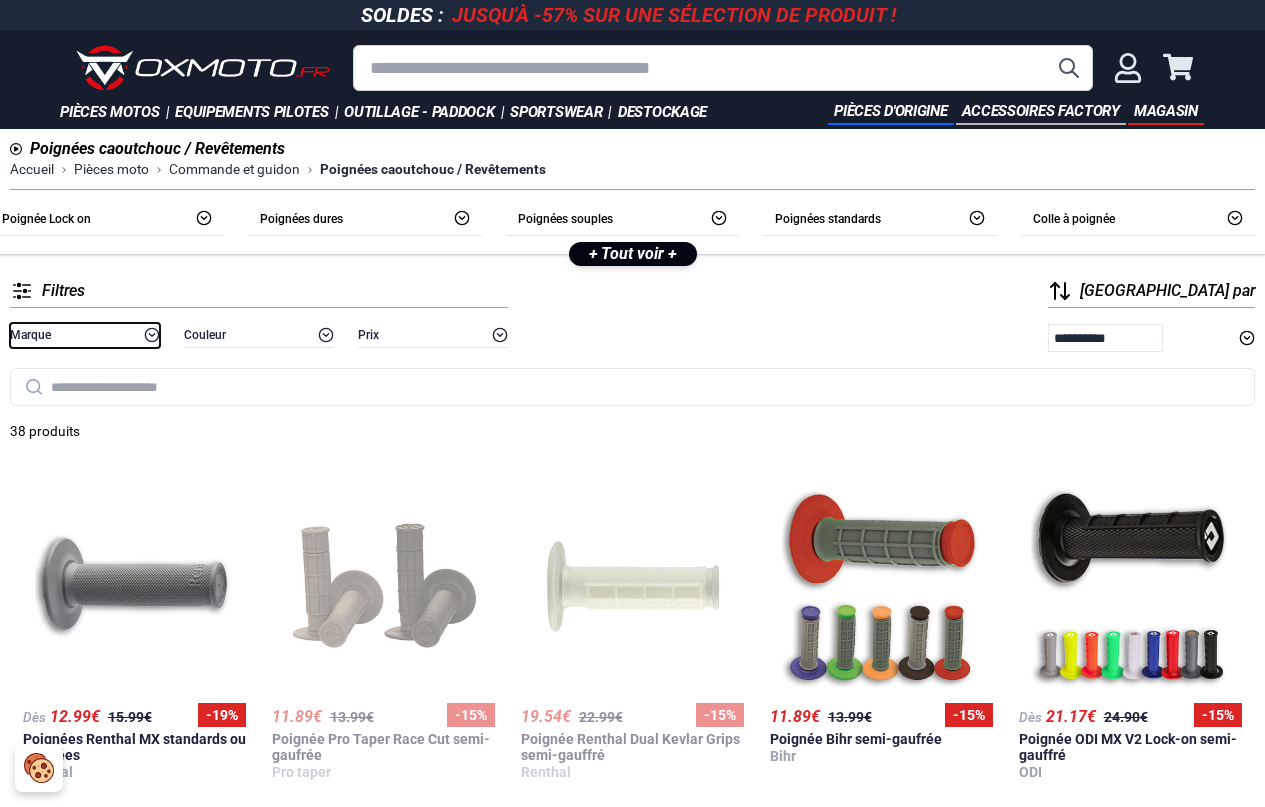 click 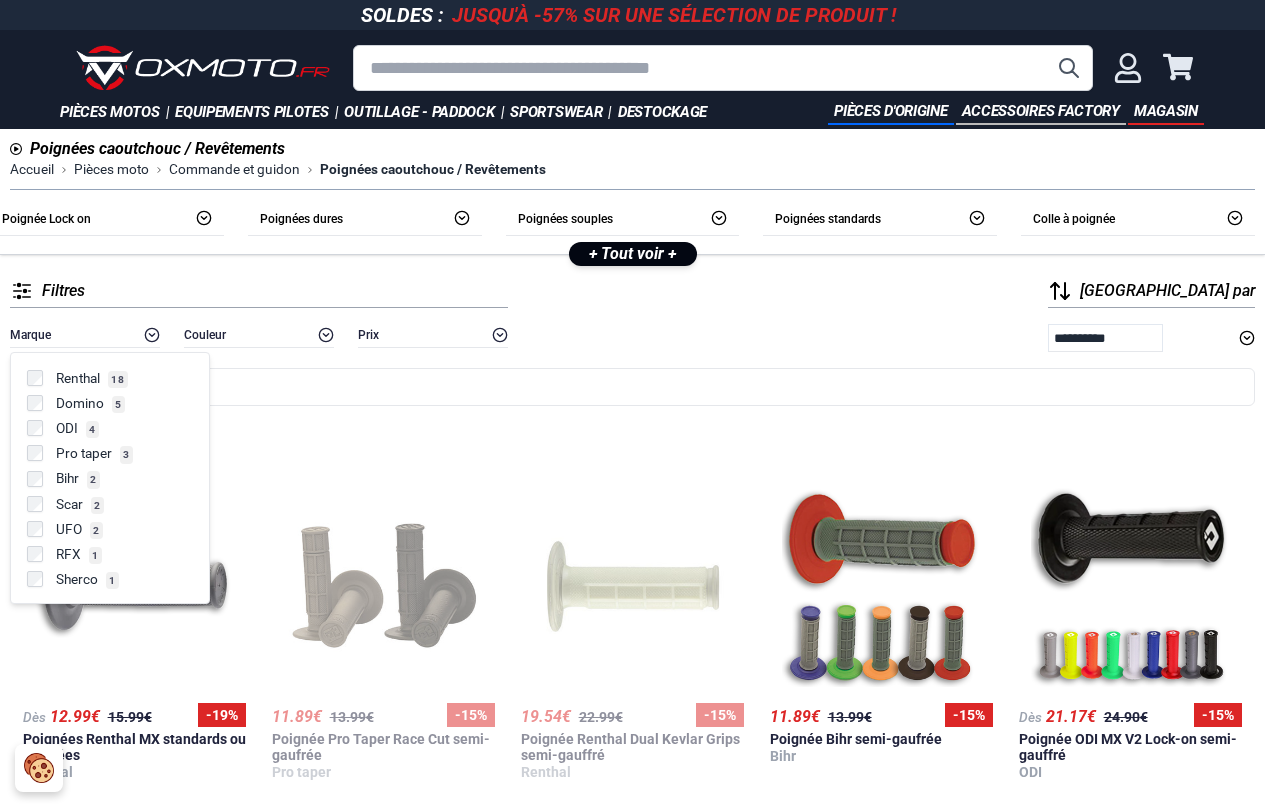 click on "ODI   4" at bounding box center [112, 428] 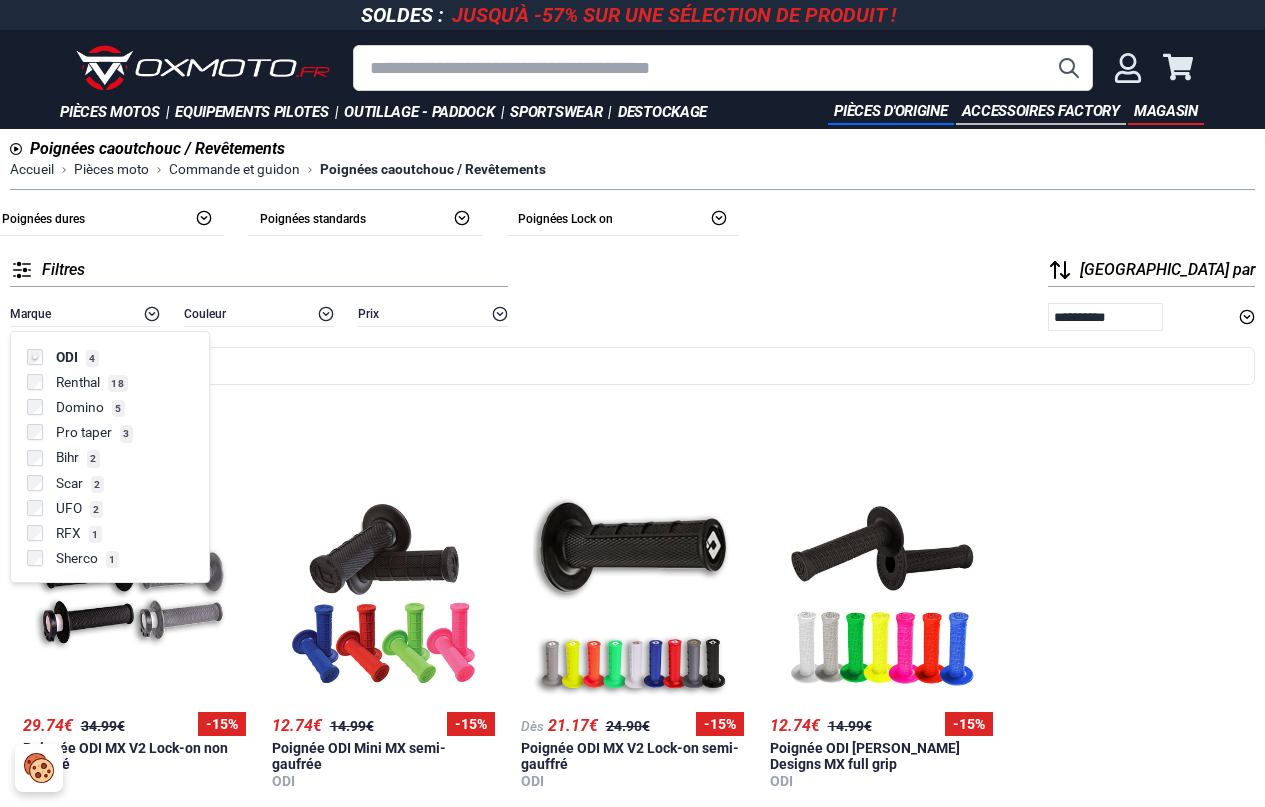 scroll, scrollTop: 200, scrollLeft: 0, axis: vertical 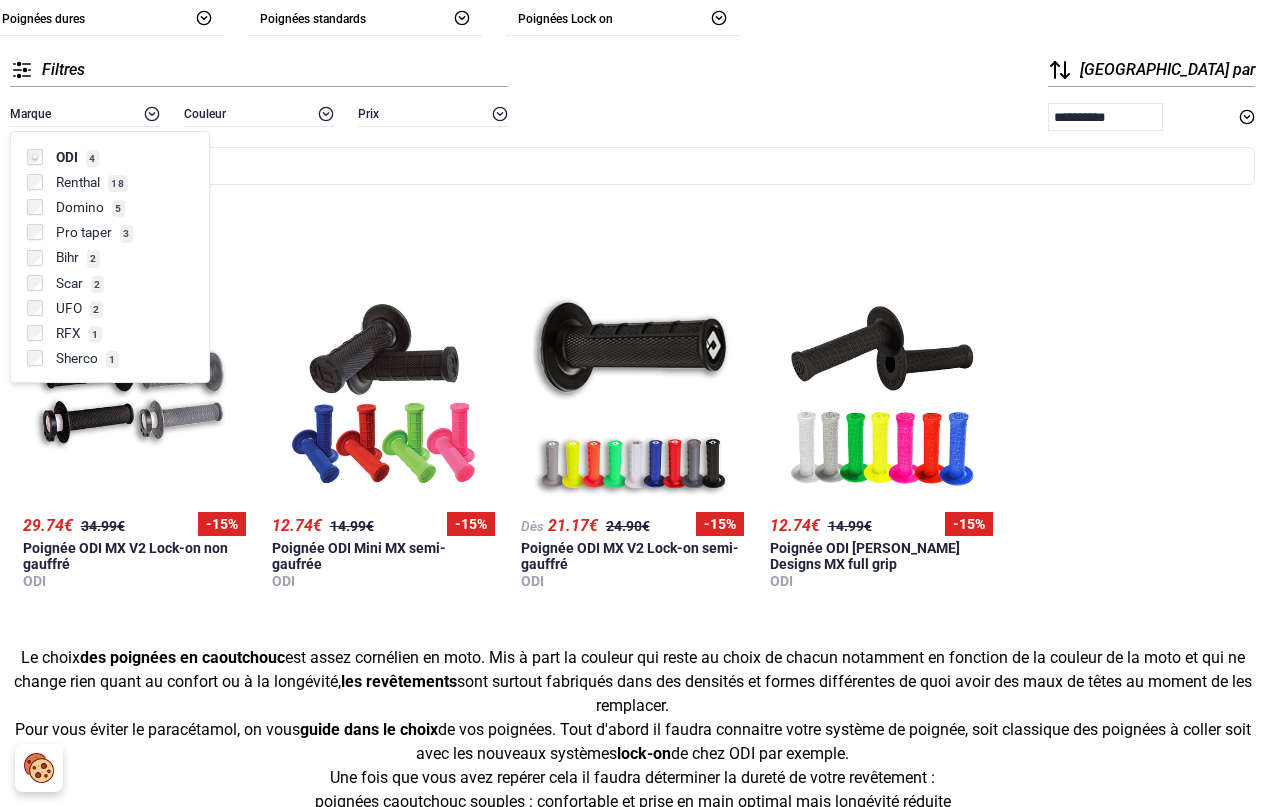 click on "Le choix  des poignées en caoutchouc  est assez cornélien en moto. Mis à part la couleur qui reste au choix de chacun notamment en fonction de la couleur de la moto et qui ne change rien quant au confort ou à la longévité,  les revêtements  sont surtout fabriqués dans des densités et formes différentes de quoi avoir des maux de têtes au moment de les remplacer." at bounding box center (632, 682) 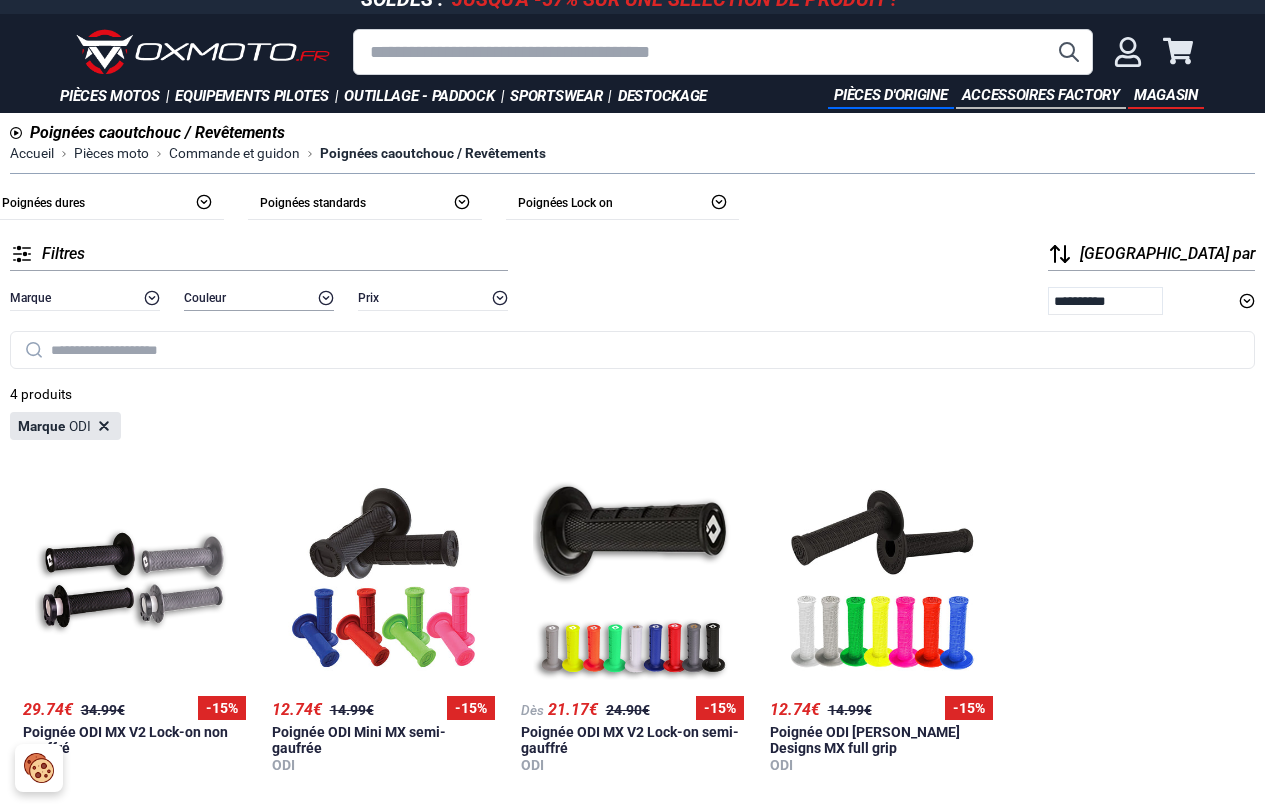 scroll, scrollTop: 0, scrollLeft: 0, axis: both 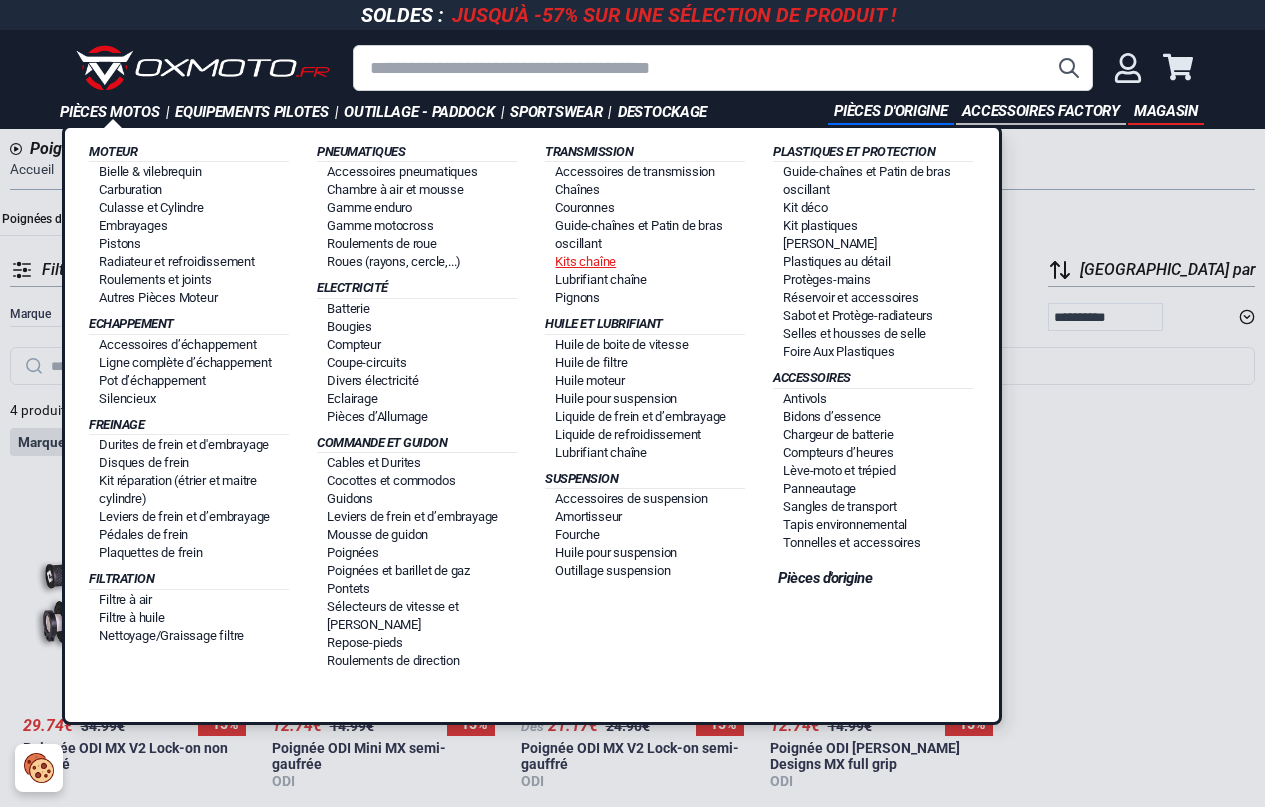 click on "Kits chaîne" at bounding box center [585, 261] 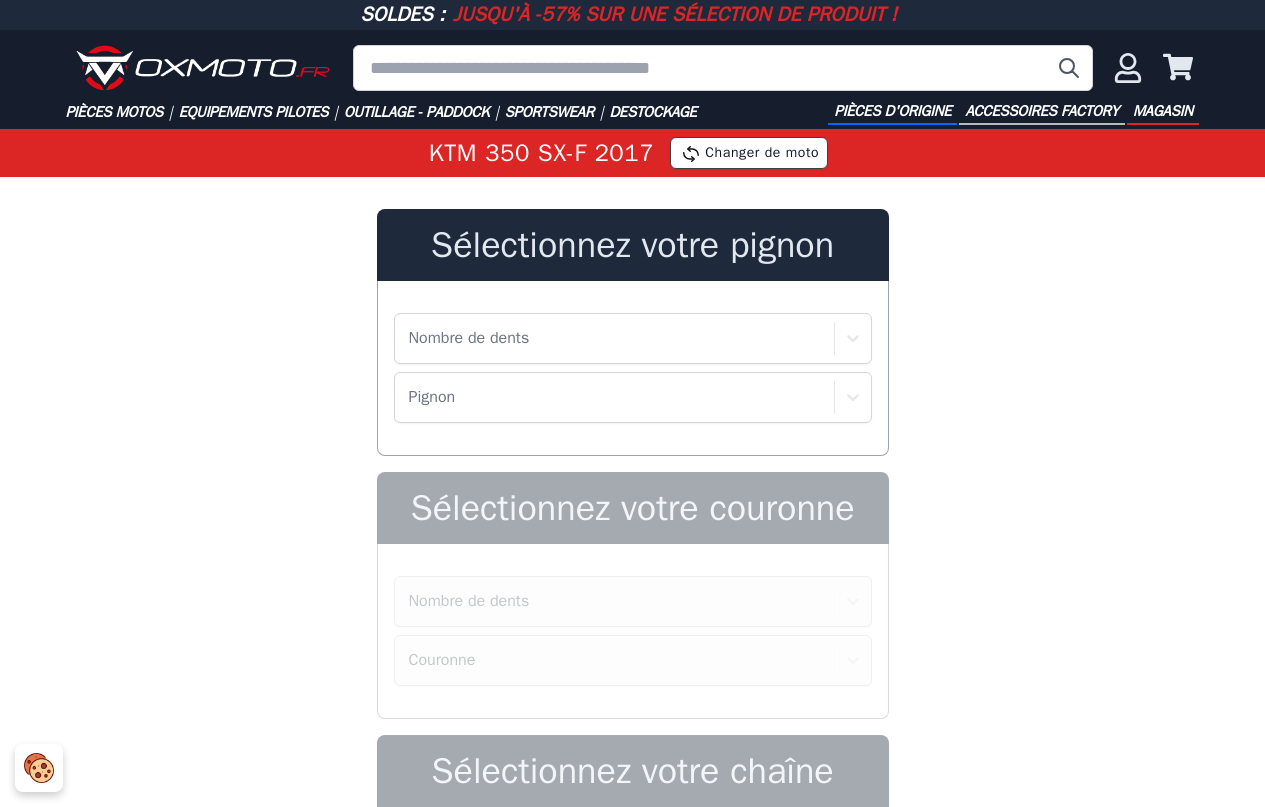 scroll, scrollTop: 0, scrollLeft: 0, axis: both 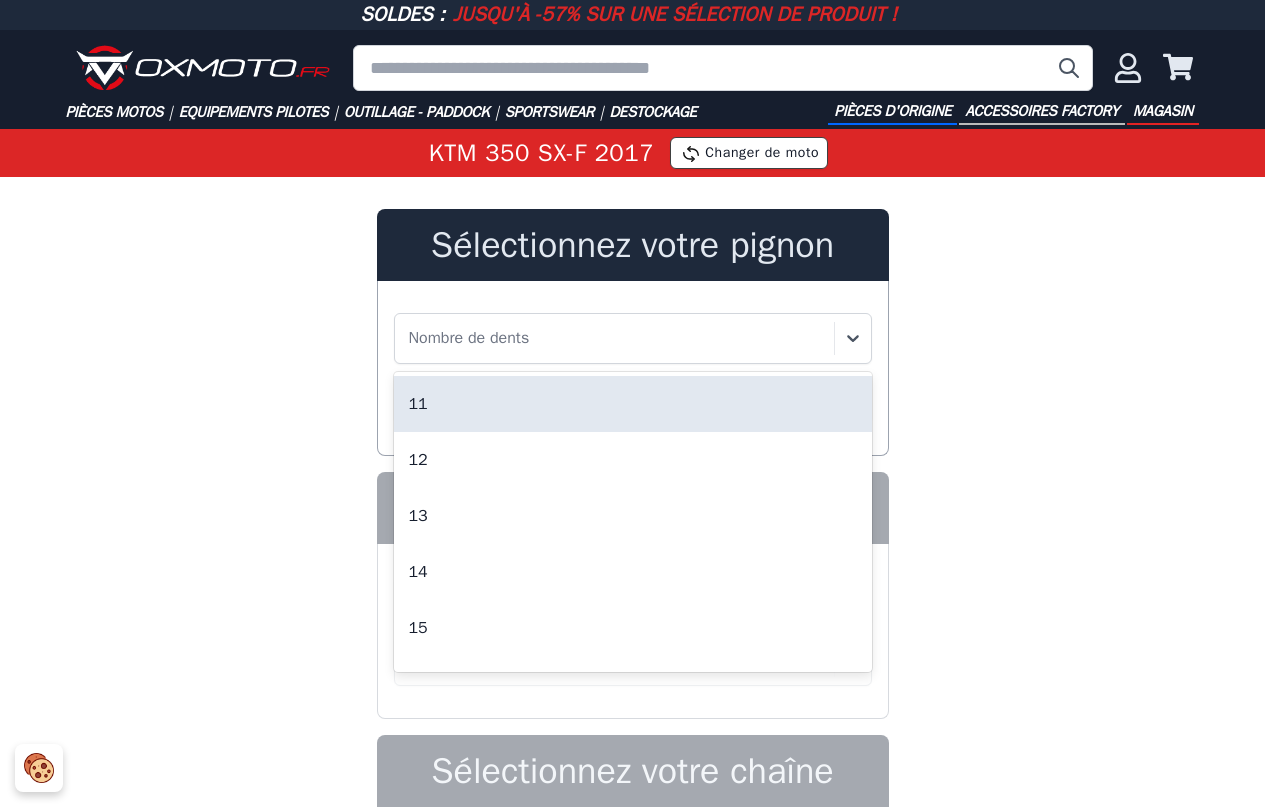 click on "Nombre de dents" at bounding box center [469, 338] 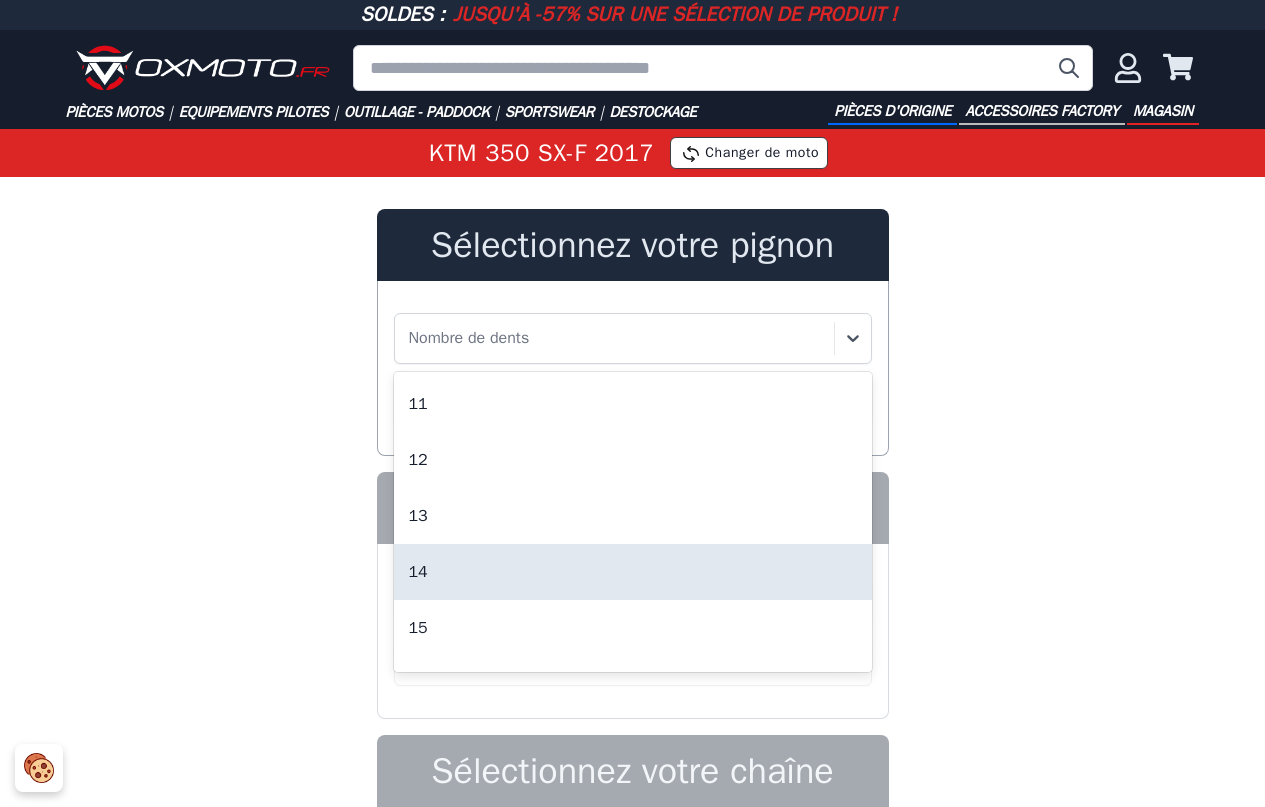 click on "14" at bounding box center (633, 572) 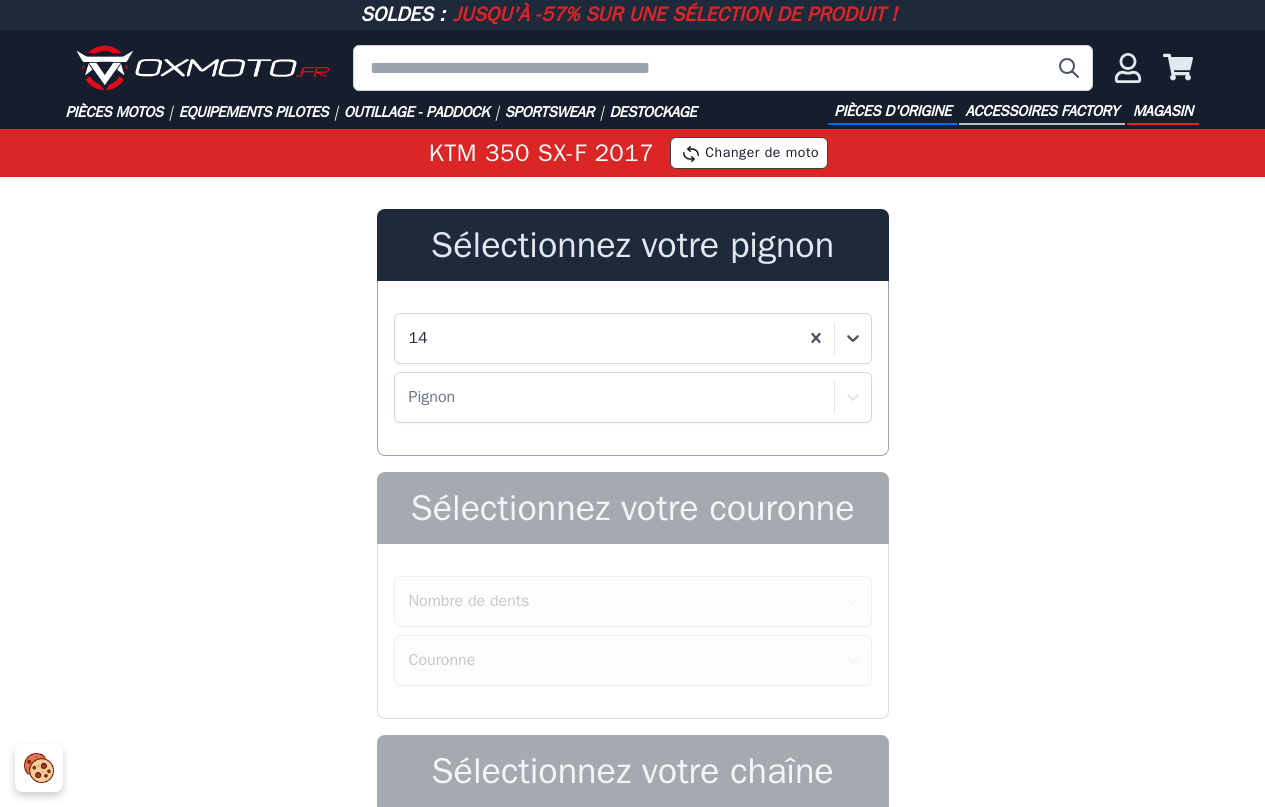 click on "Pignon" at bounding box center [633, 397] 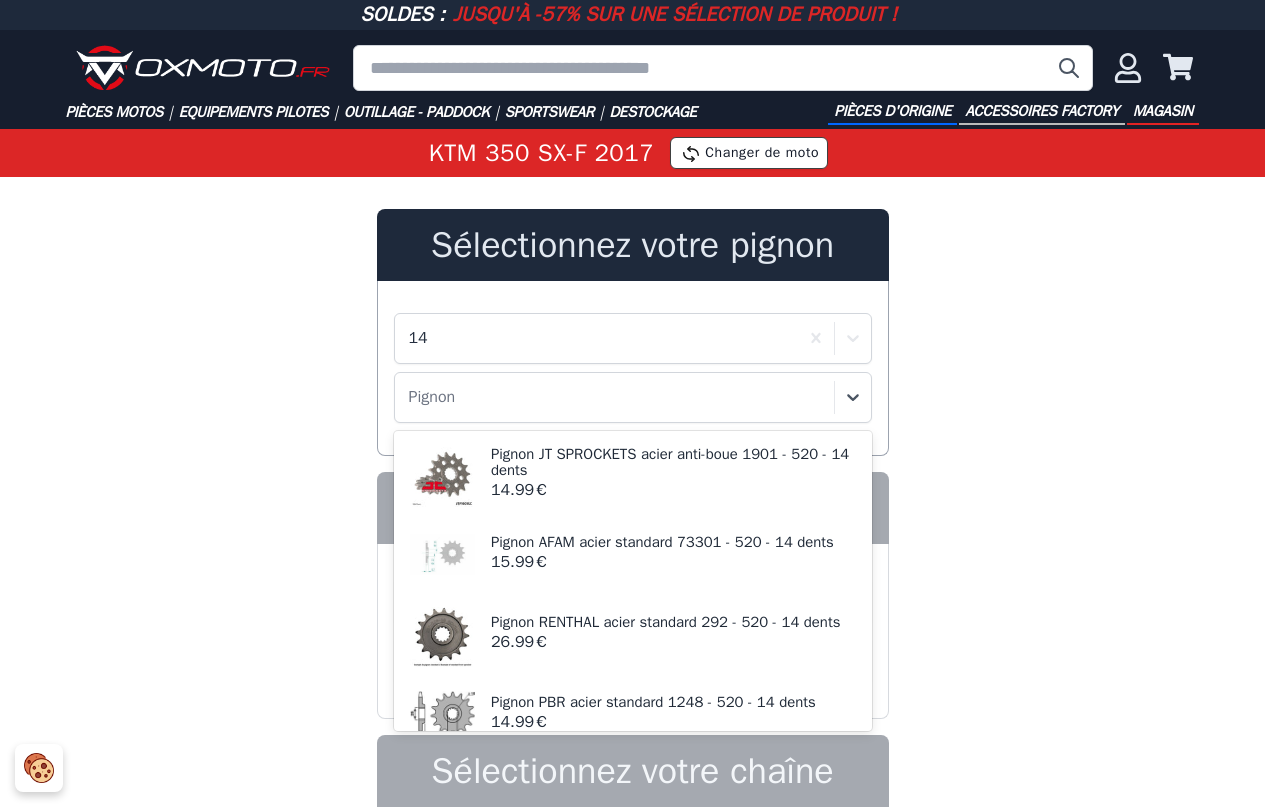 scroll, scrollTop: 188, scrollLeft: 0, axis: vertical 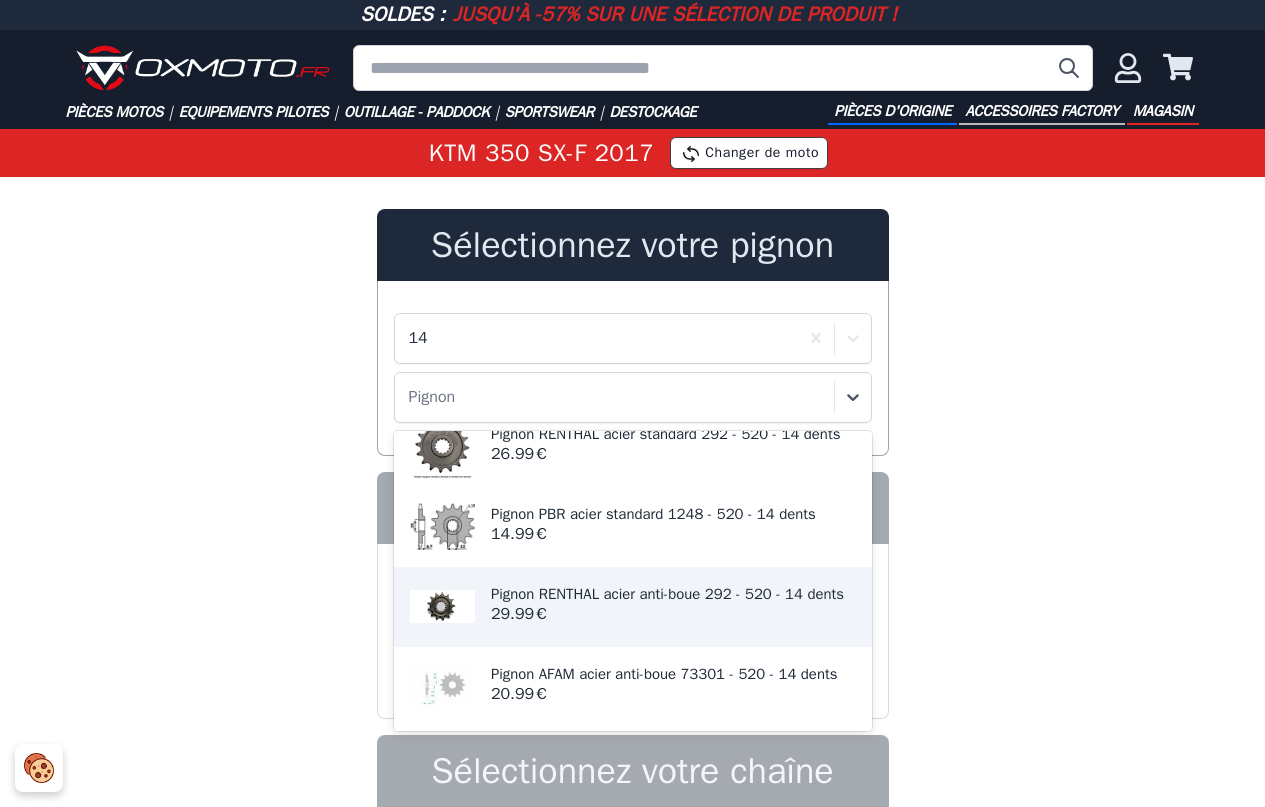 click on "29.99  €" at bounding box center (673, 613) 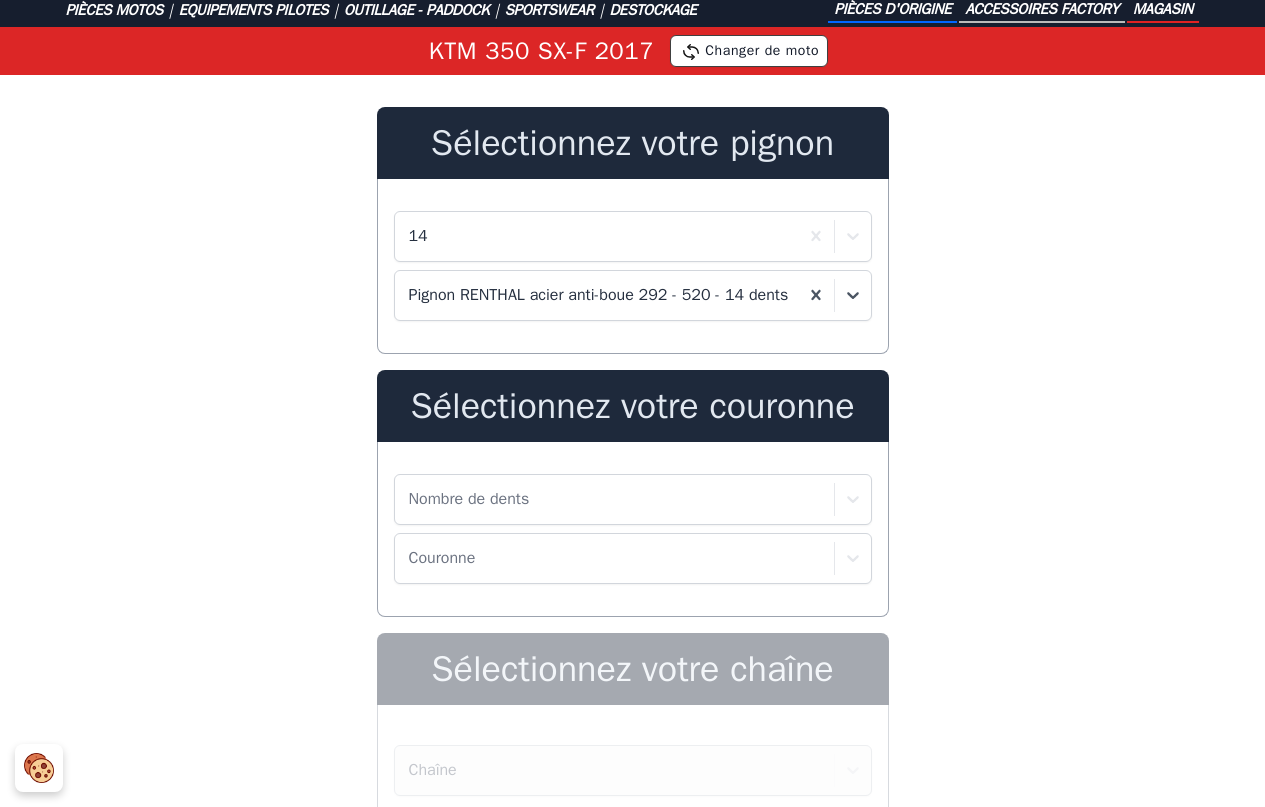 click on "Nombre de dents" at bounding box center (633, 499) 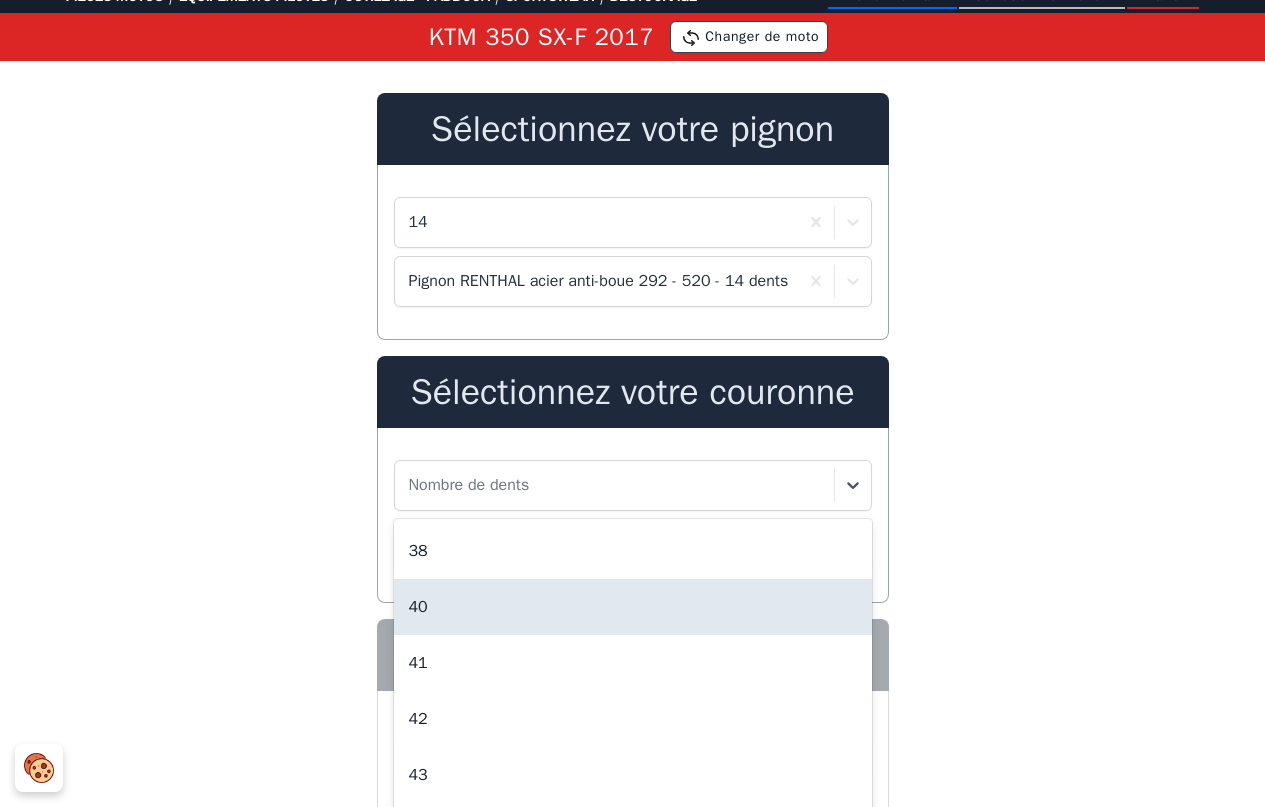scroll, scrollTop: 133, scrollLeft: 0, axis: vertical 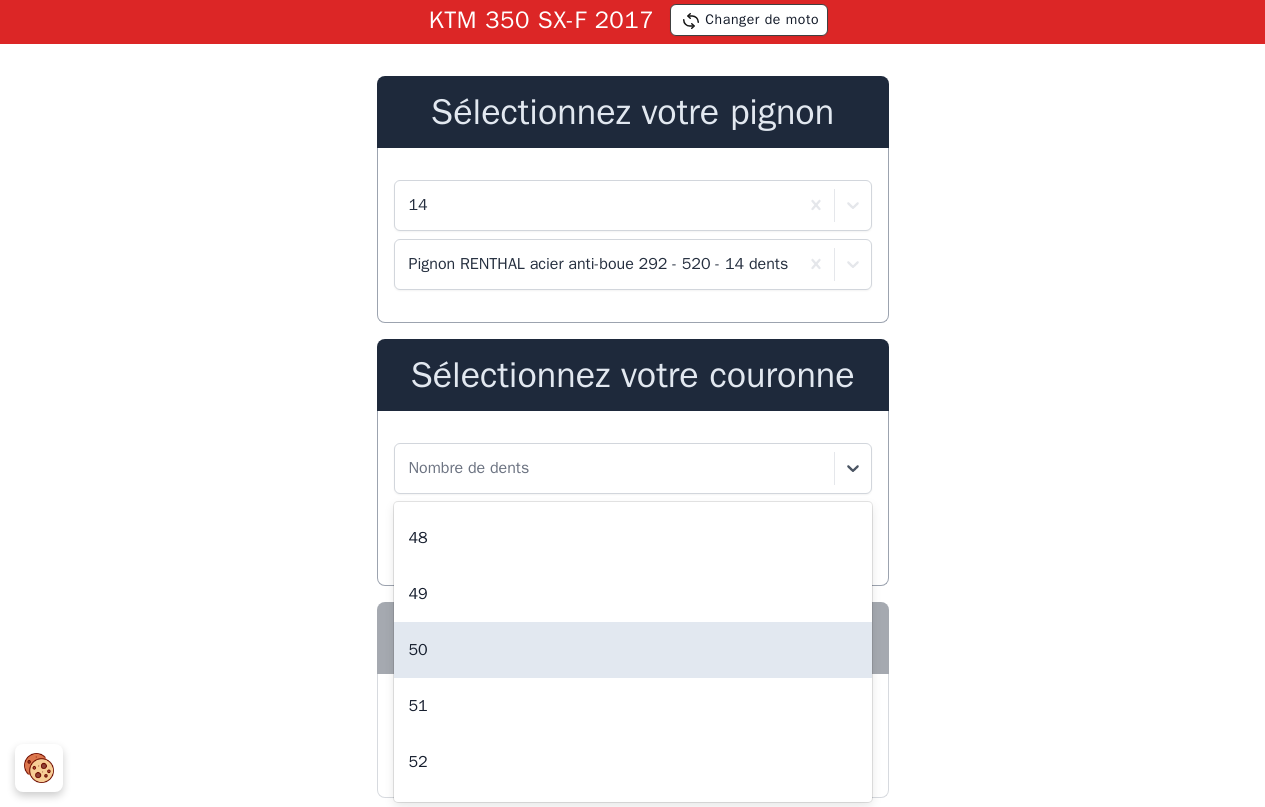 click on "50" at bounding box center [633, 650] 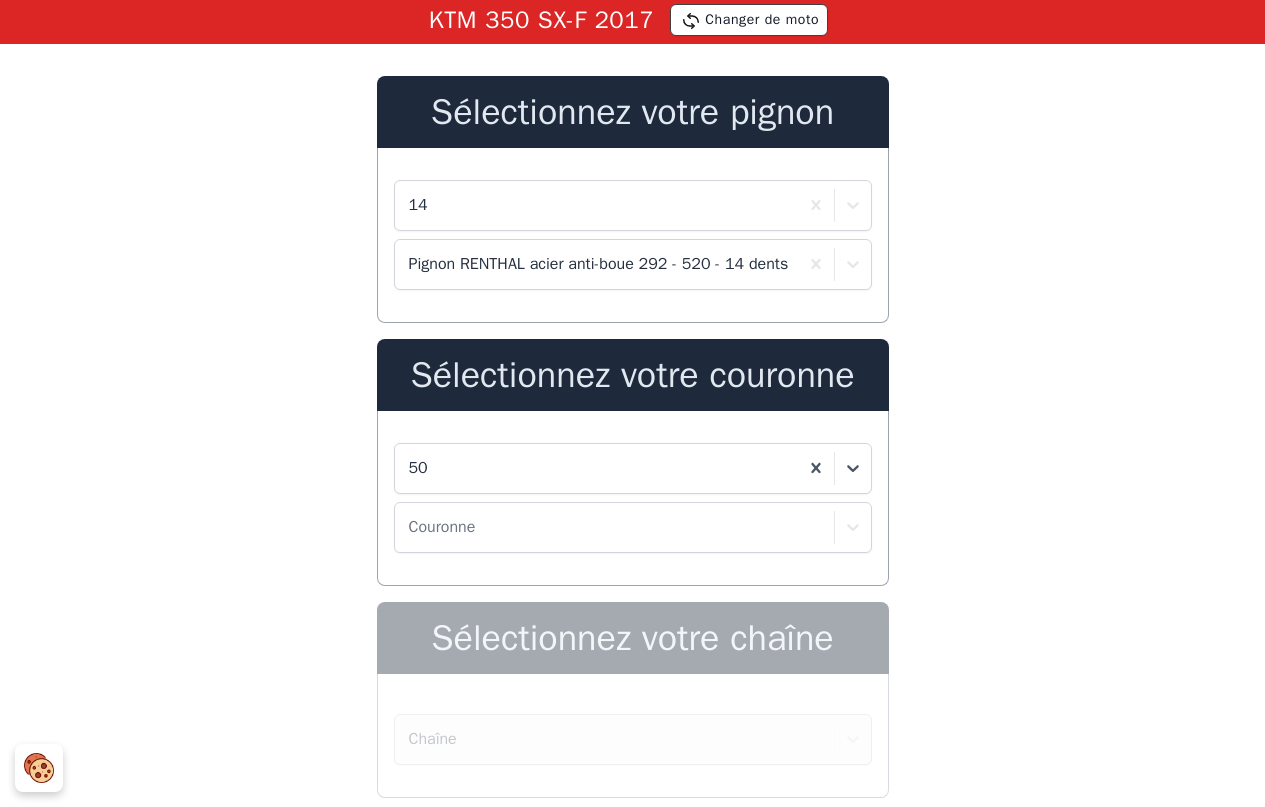 click on "Couronne" at bounding box center (633, 527) 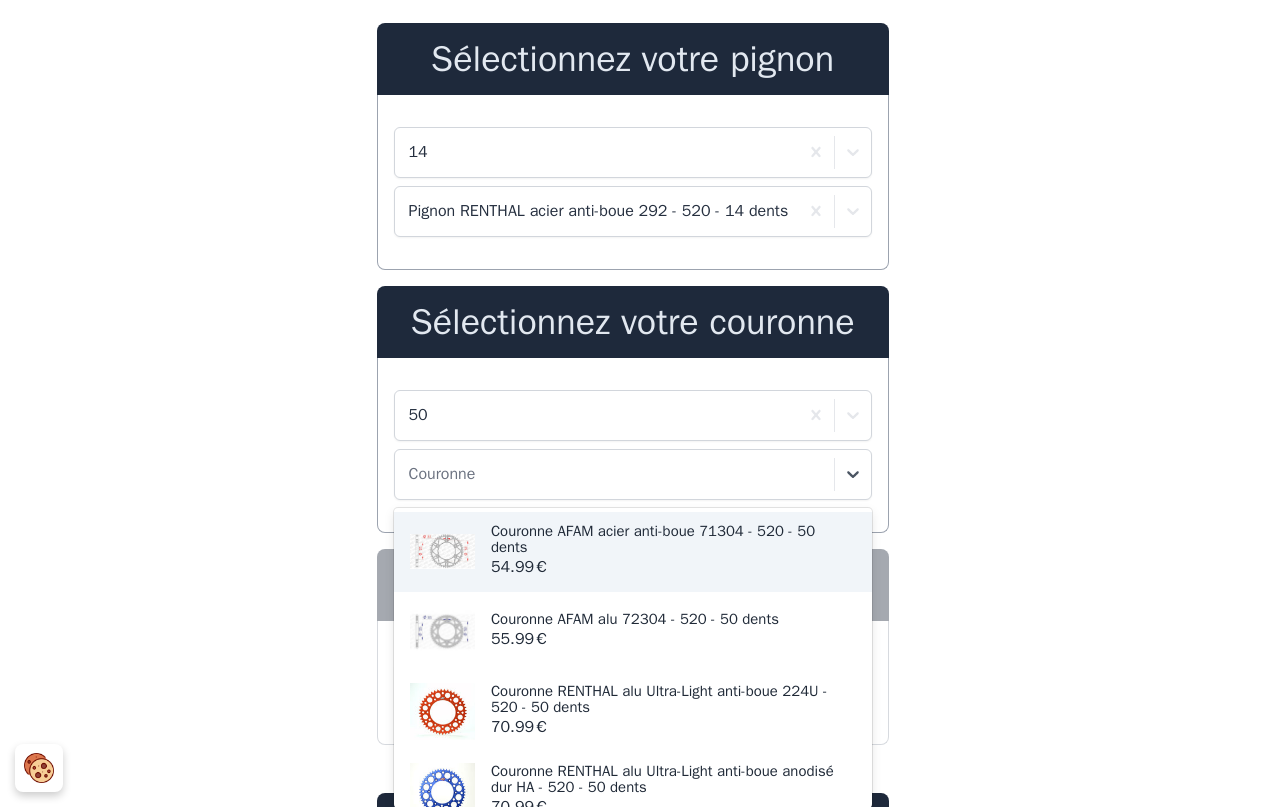 scroll, scrollTop: 191, scrollLeft: 0, axis: vertical 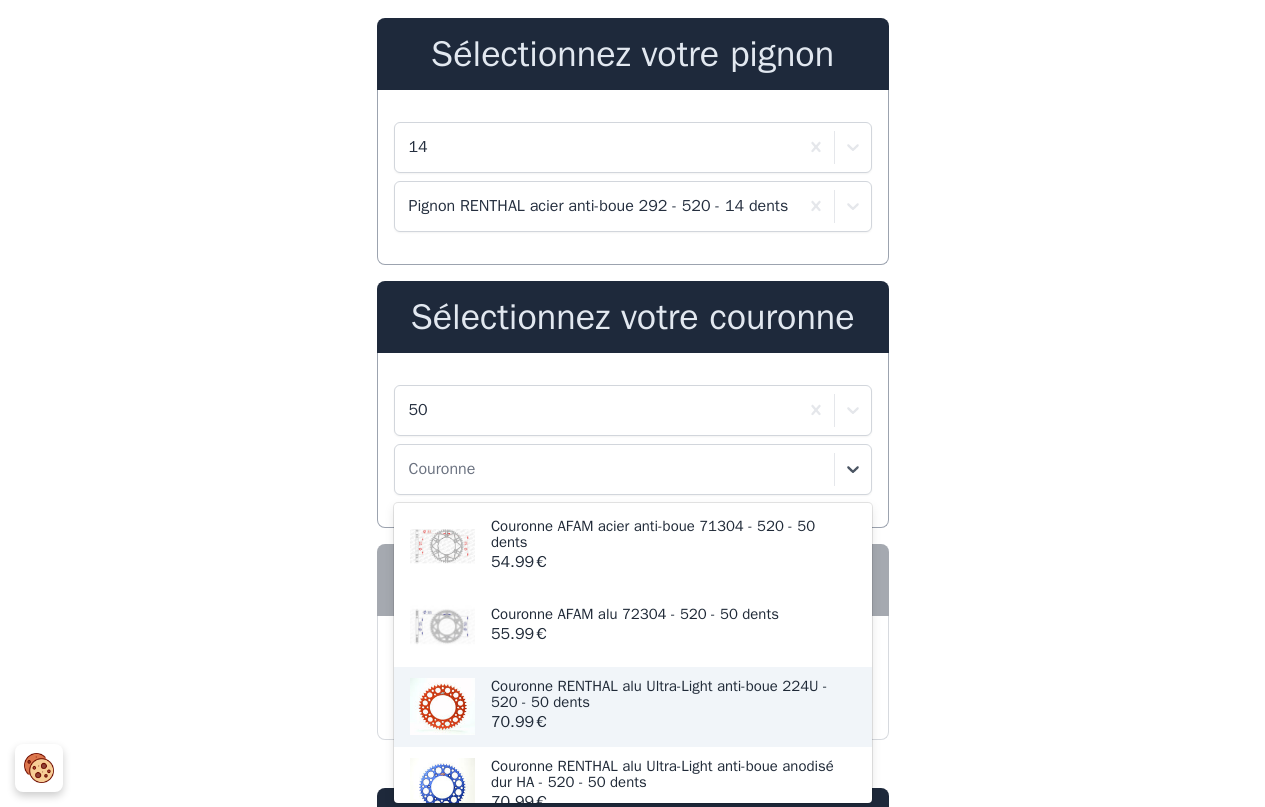 click on "Couronne RENTHAL alu Ultra-Light anti-boue 224U - 520 - 50 dents" at bounding box center (659, 694) 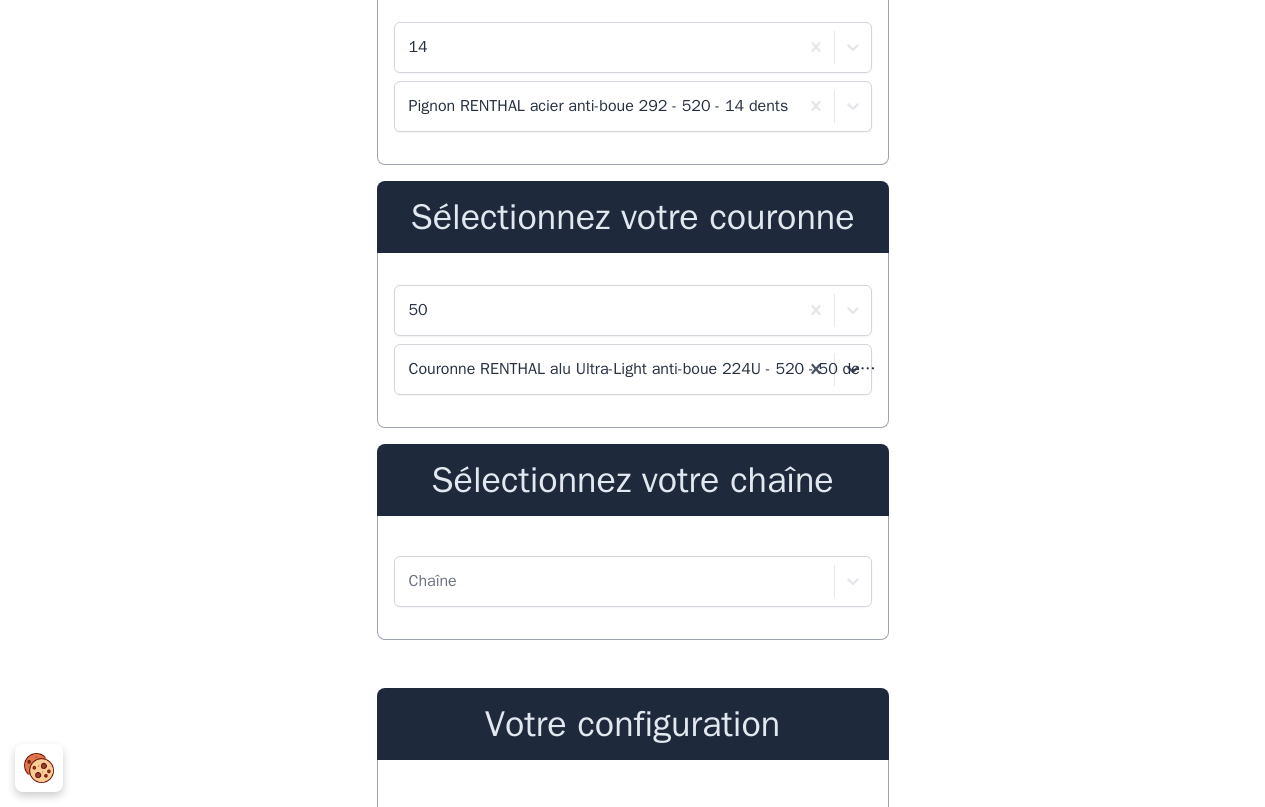 click on "Chaîne" at bounding box center (633, 581) 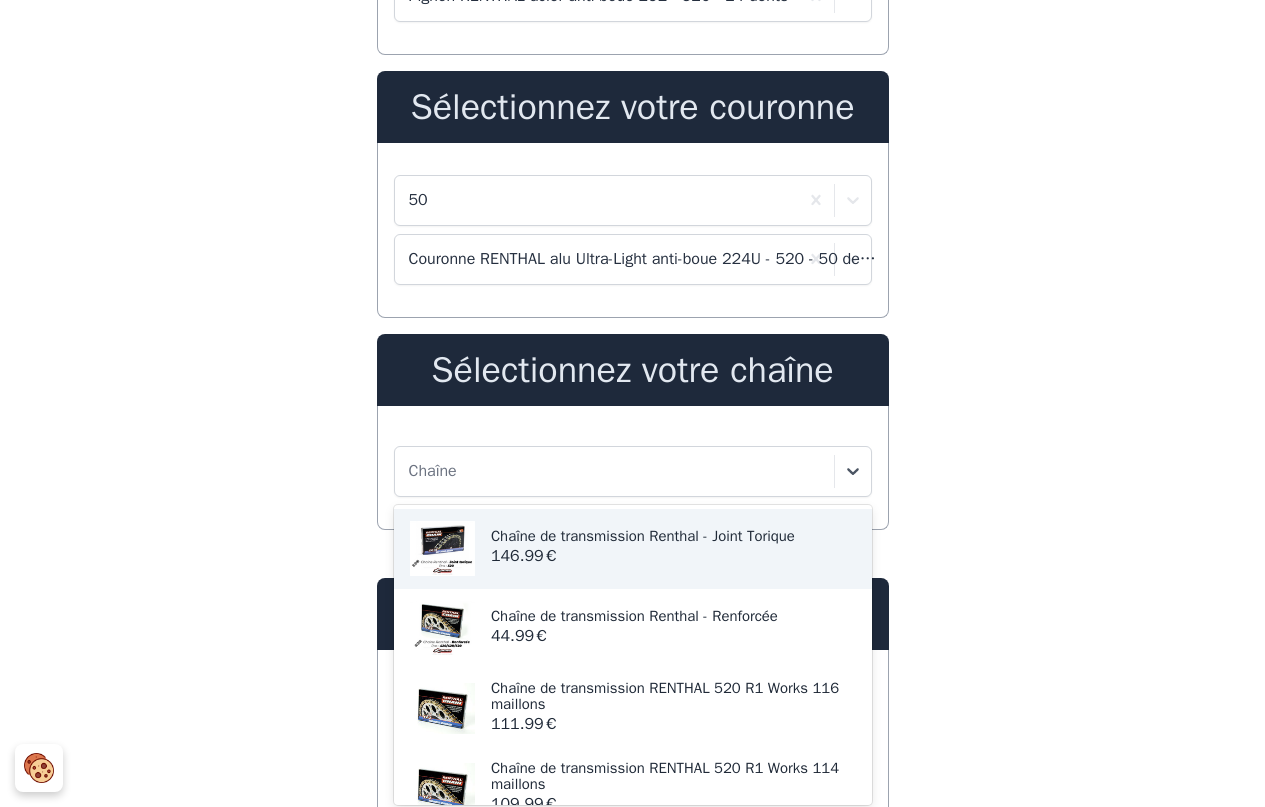 scroll, scrollTop: 402, scrollLeft: 0, axis: vertical 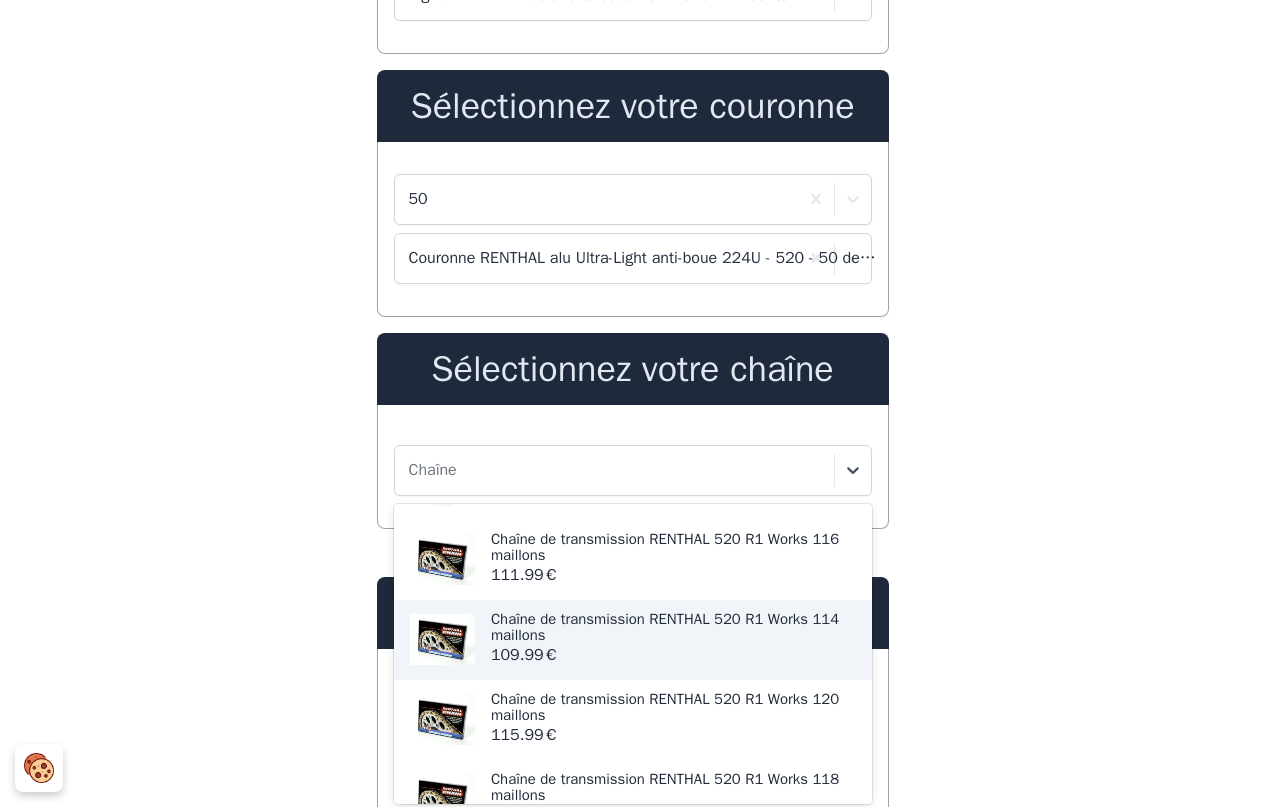 click on "109.99  €" at bounding box center [673, 654] 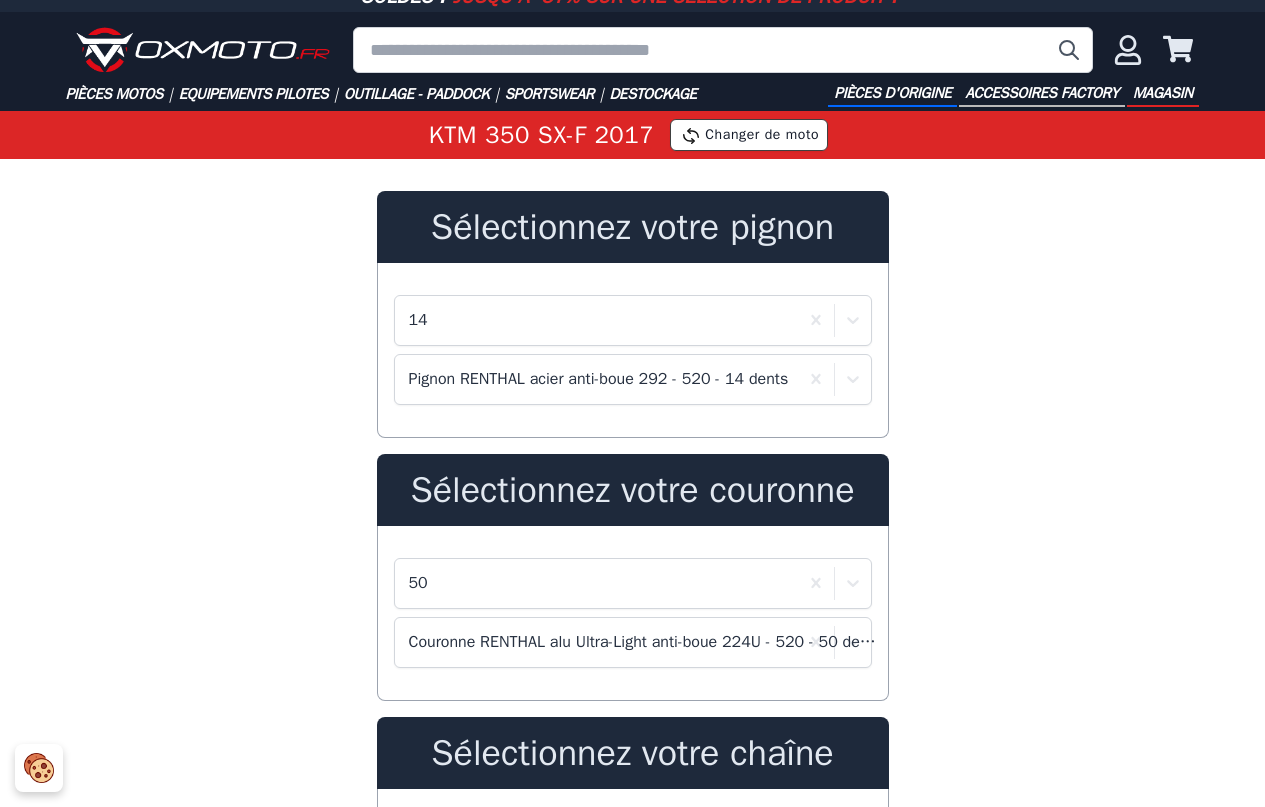 scroll, scrollTop: 2, scrollLeft: 0, axis: vertical 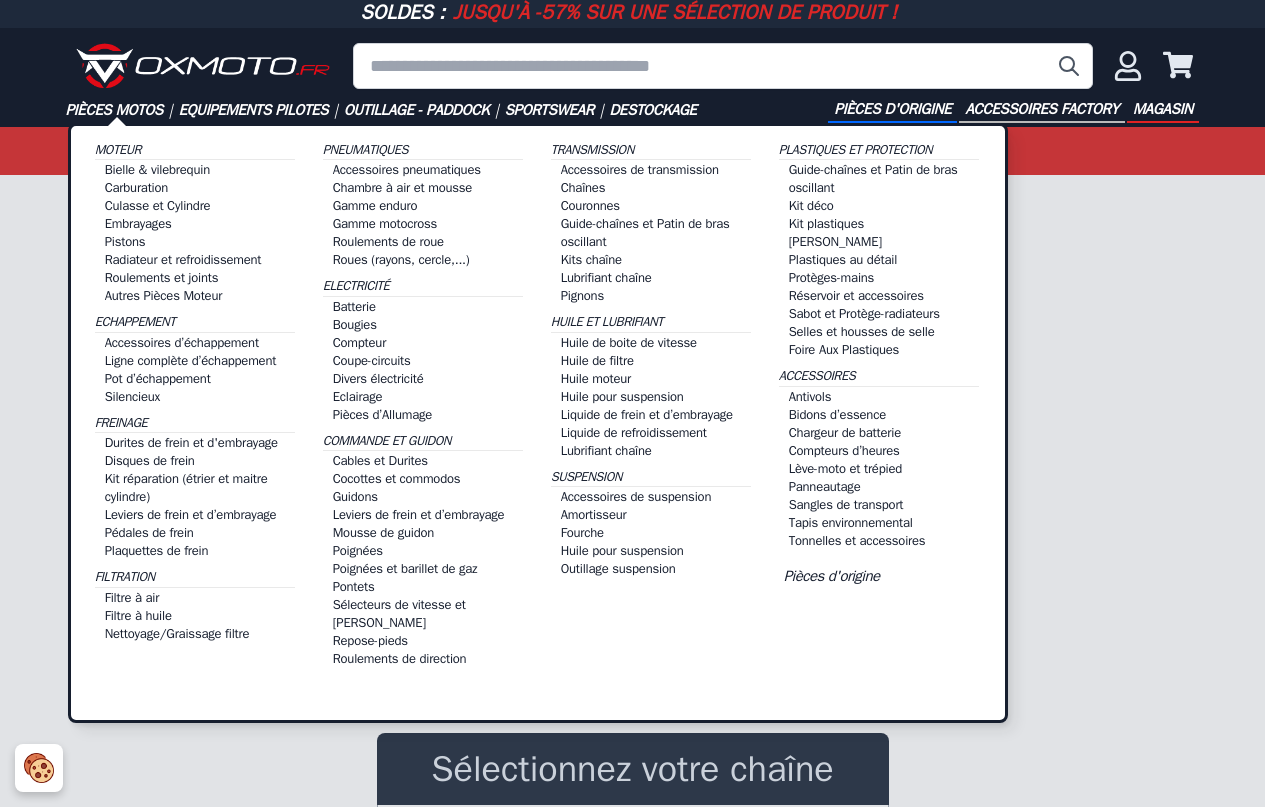 click on "Pièces motos
|" at bounding box center [121, 110] 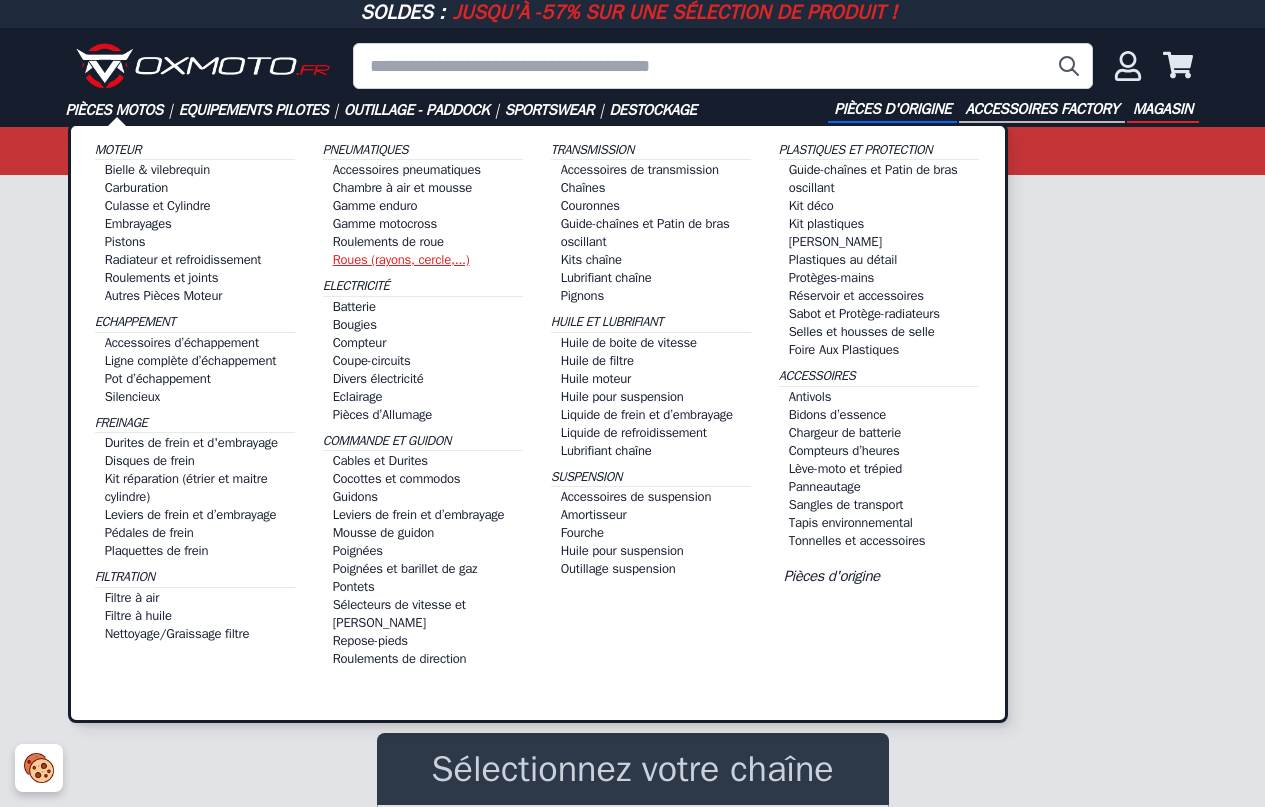 click on "Roues (rayons, cercle,...)" at bounding box center [401, 259] 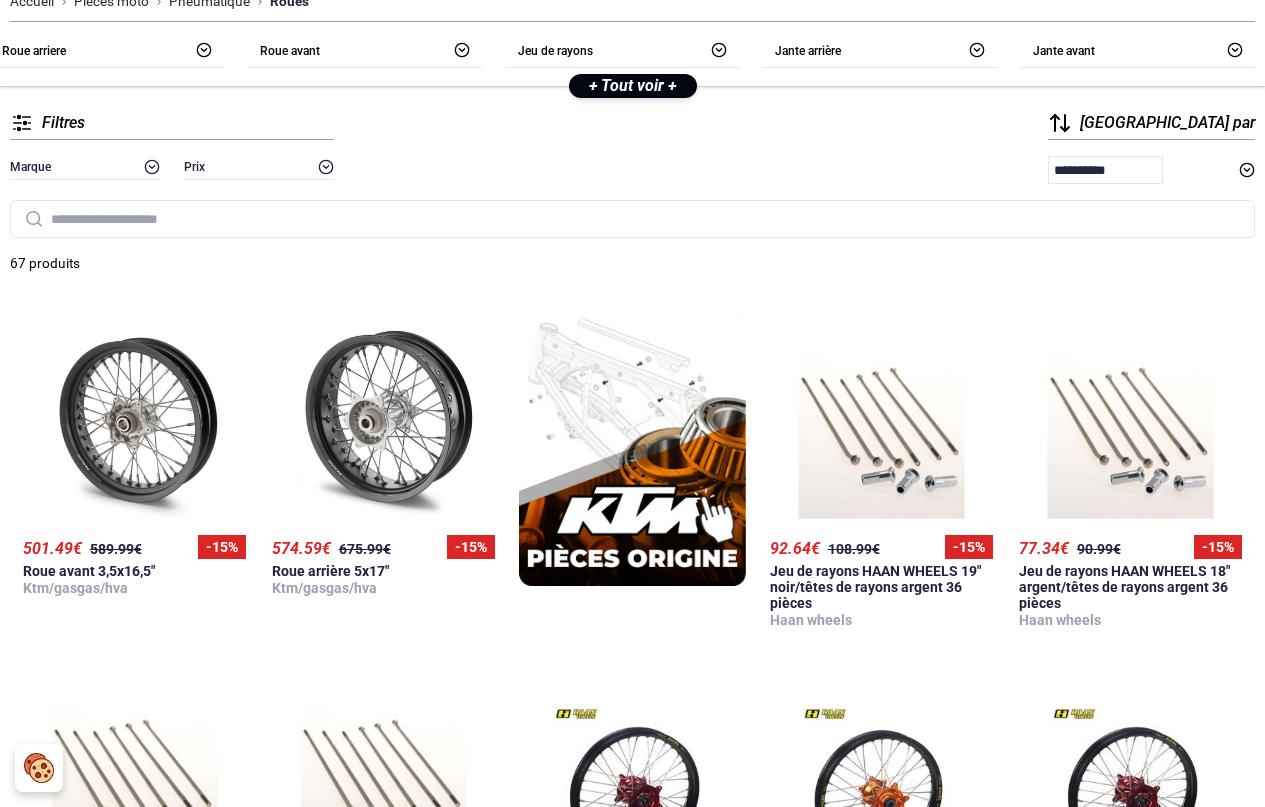 scroll, scrollTop: 100, scrollLeft: 0, axis: vertical 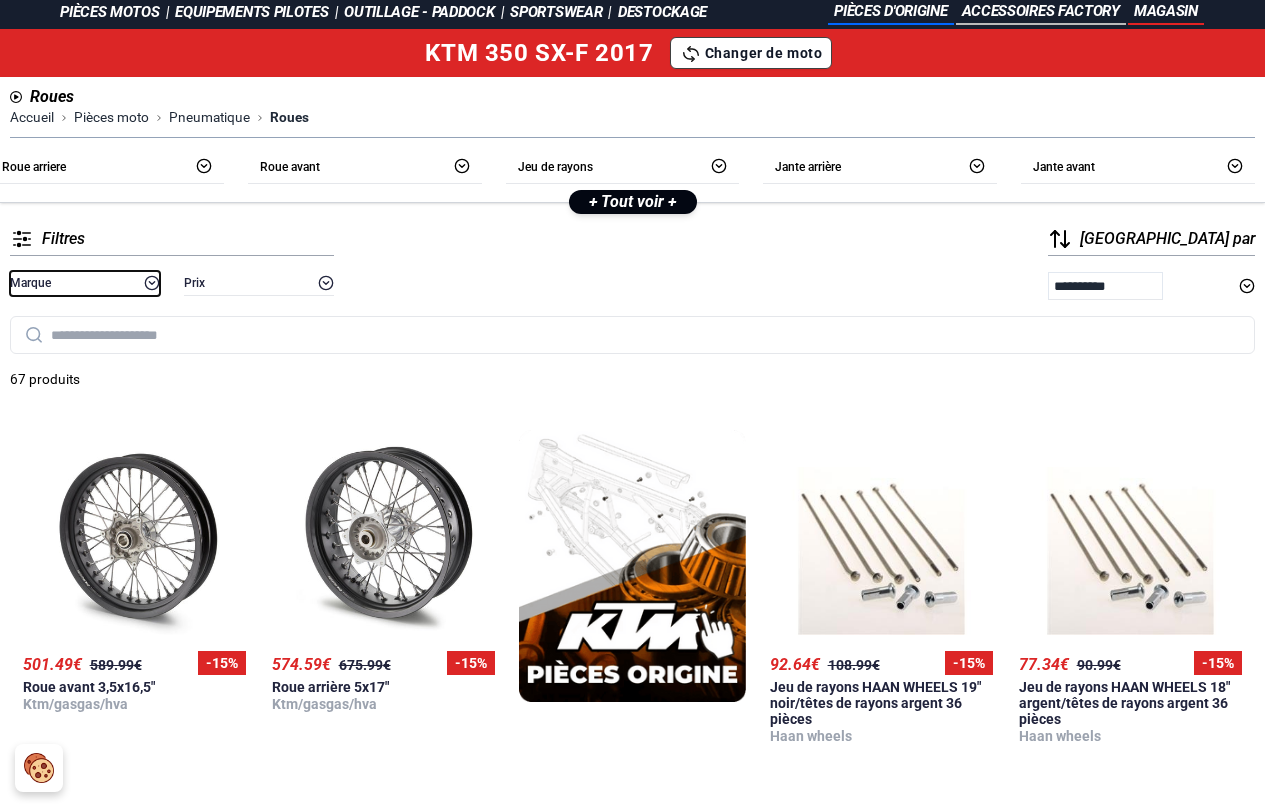 click 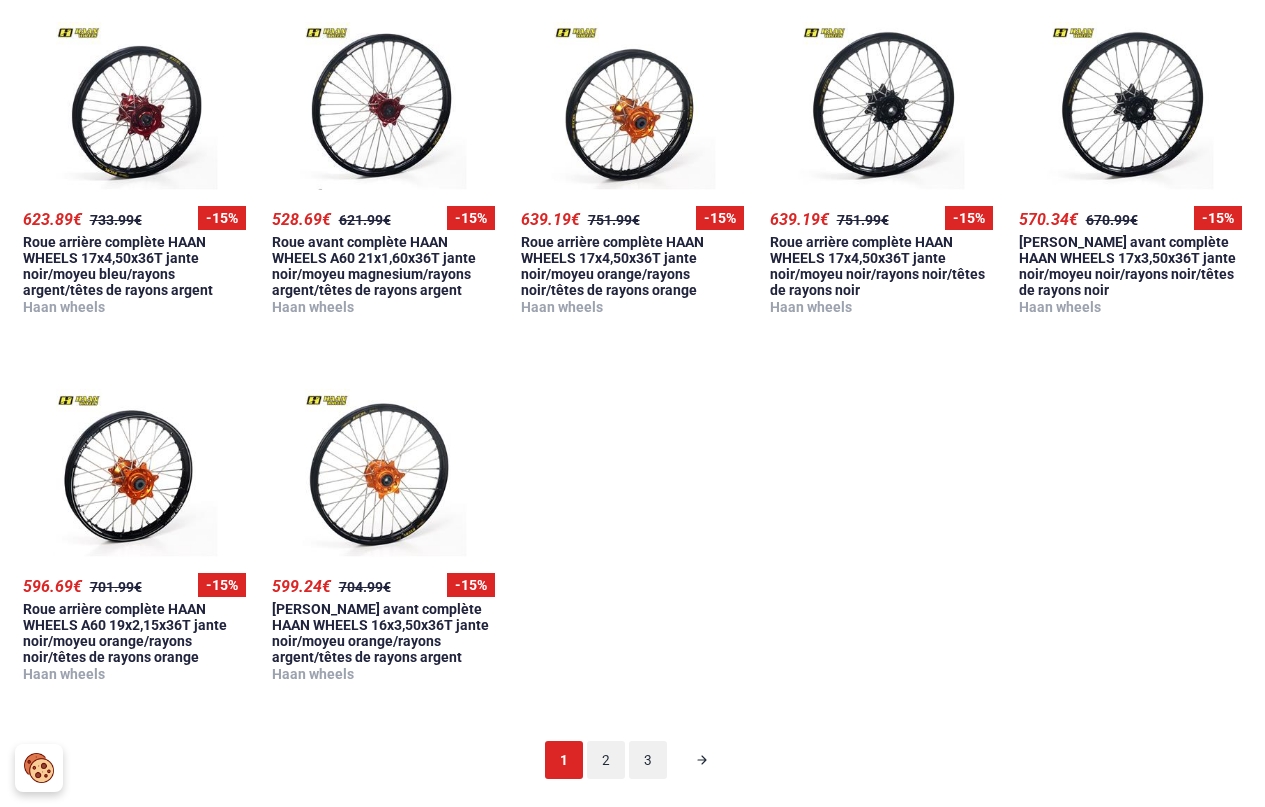 scroll, scrollTop: 2400, scrollLeft: 0, axis: vertical 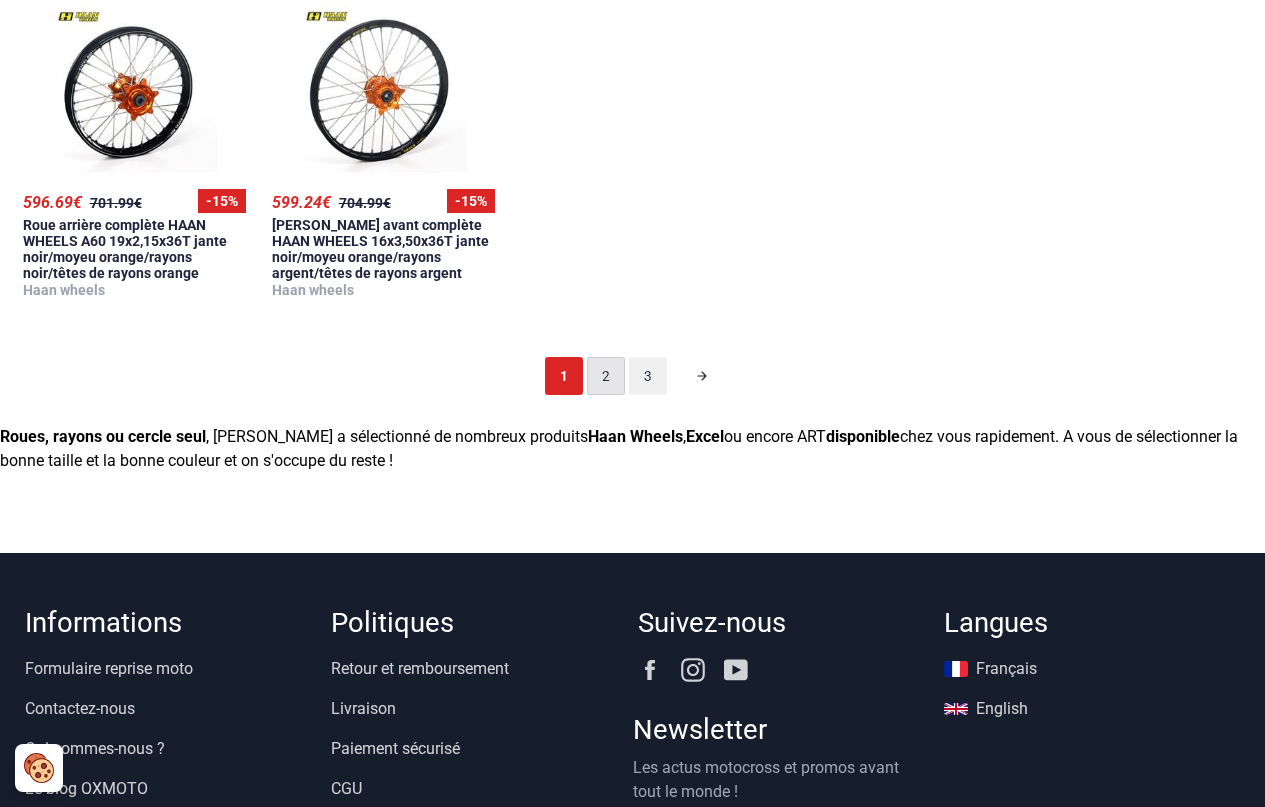 click on "2" at bounding box center [606, 376] 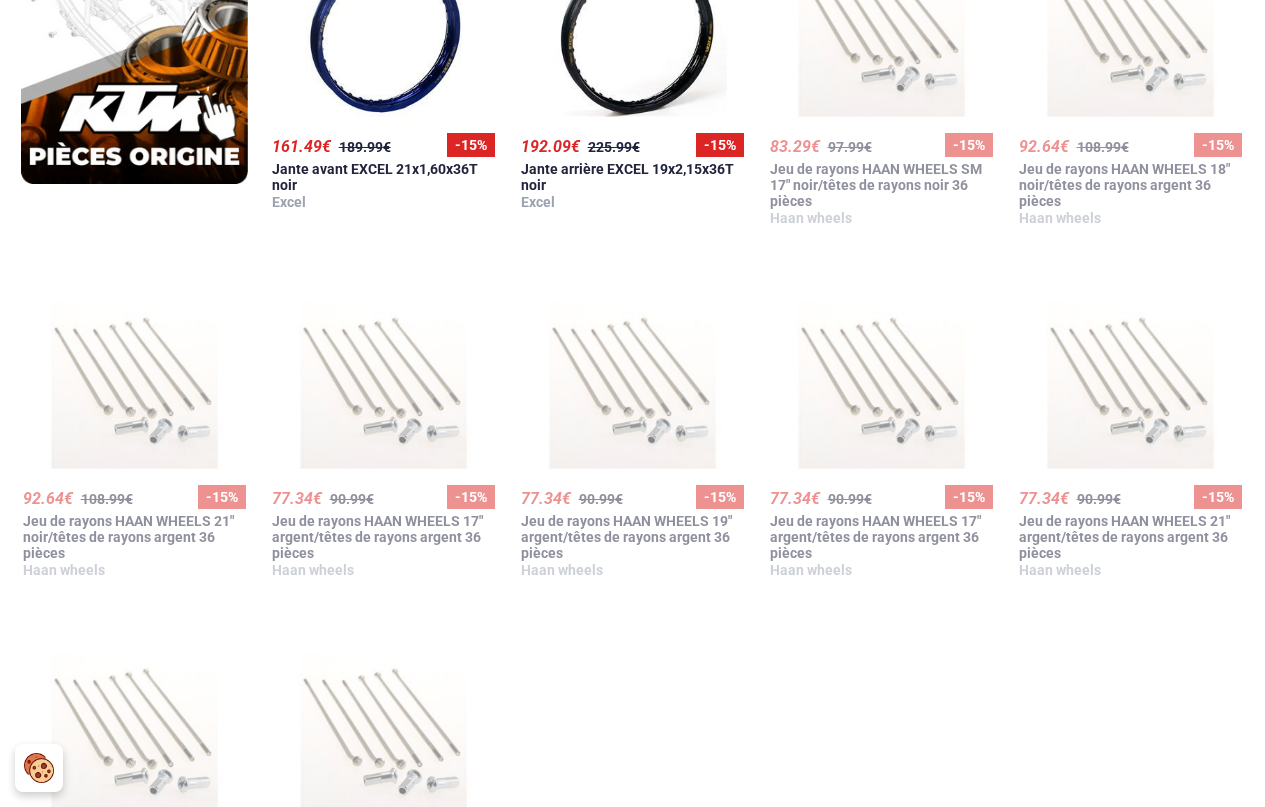 scroll, scrollTop: 2129, scrollLeft: 0, axis: vertical 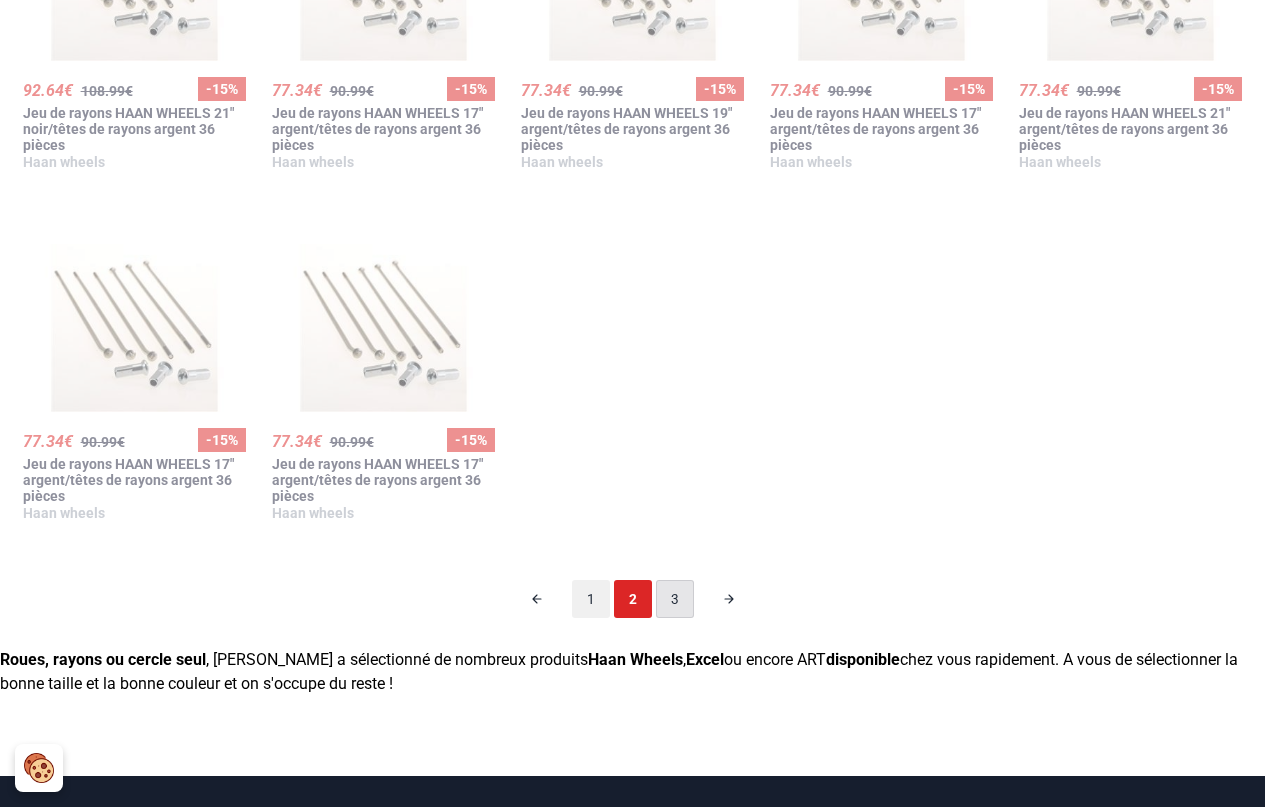 click on "3" at bounding box center [675, 599] 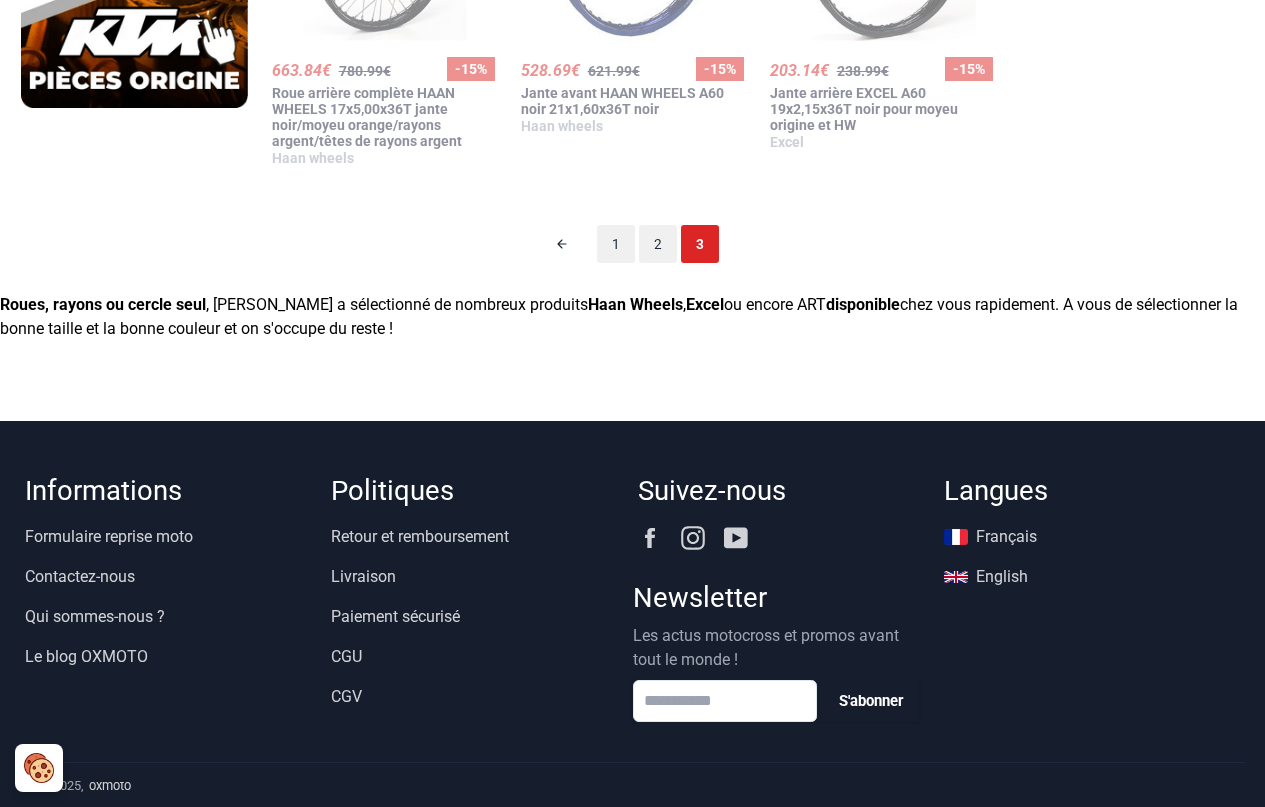 scroll, scrollTop: 129, scrollLeft: 0, axis: vertical 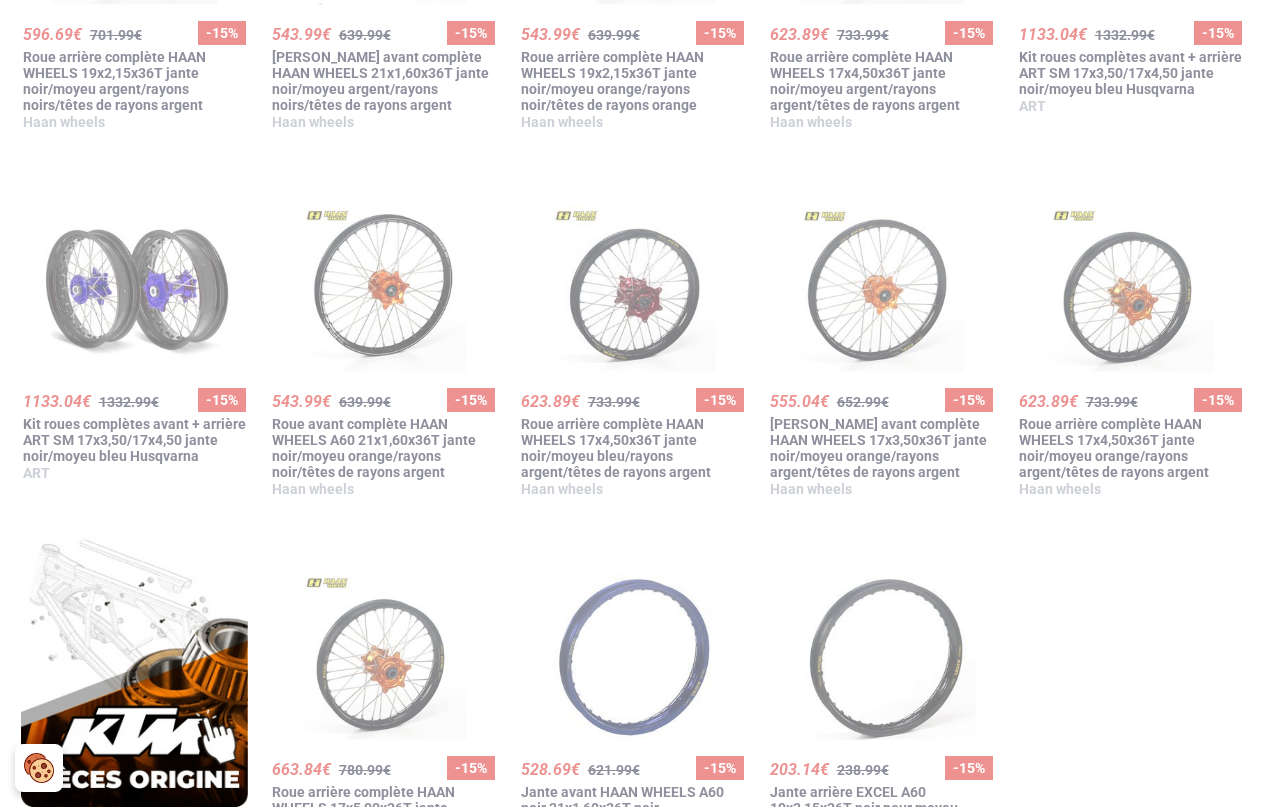 click at bounding box center [134, 670] 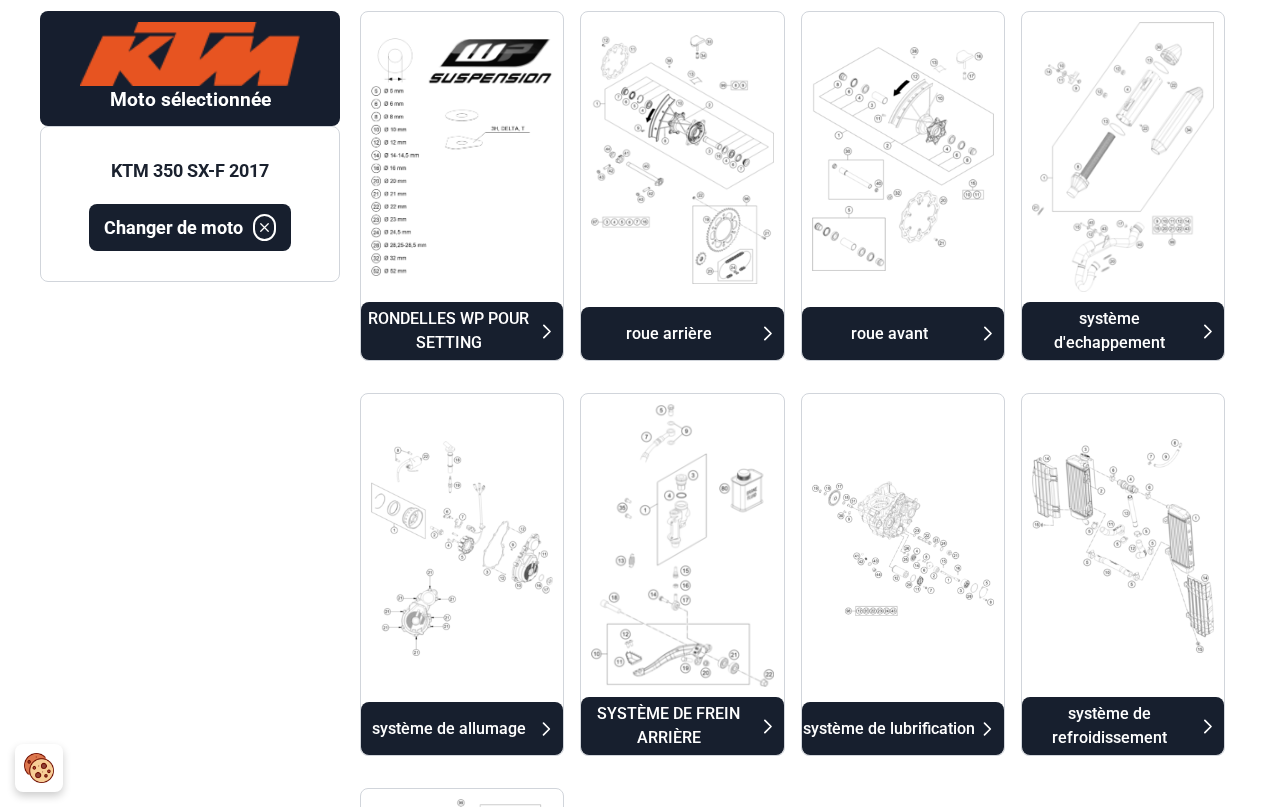 scroll, scrollTop: 3200, scrollLeft: 0, axis: vertical 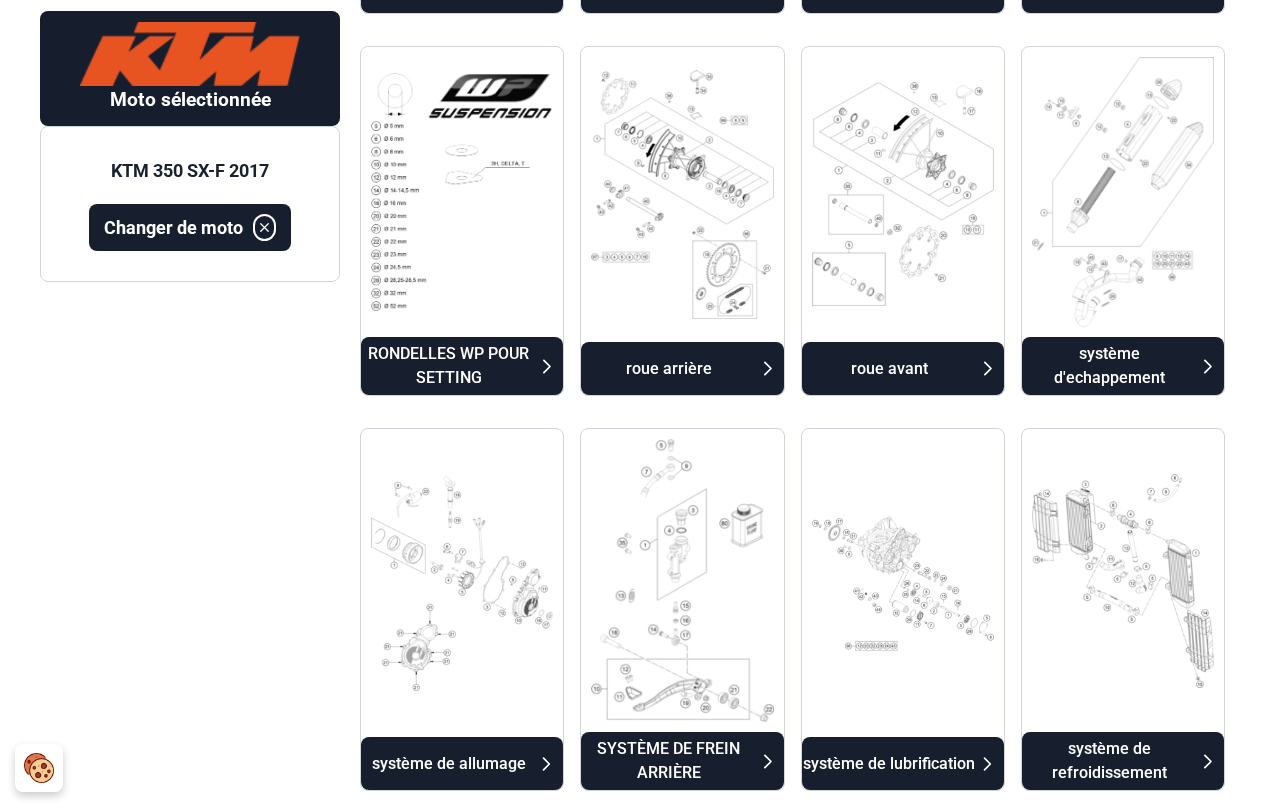 click on "roue arrière" at bounding box center [668, 369] 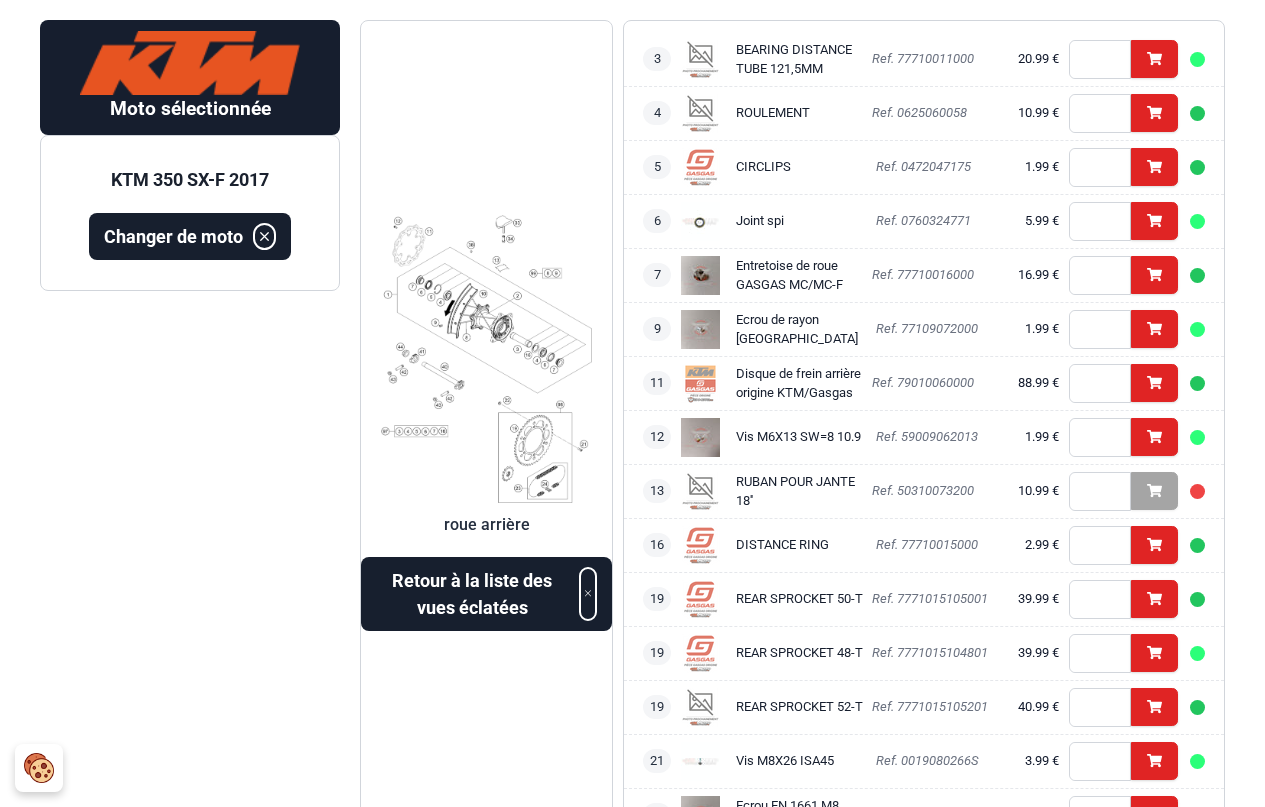 click at bounding box center (486, 359) 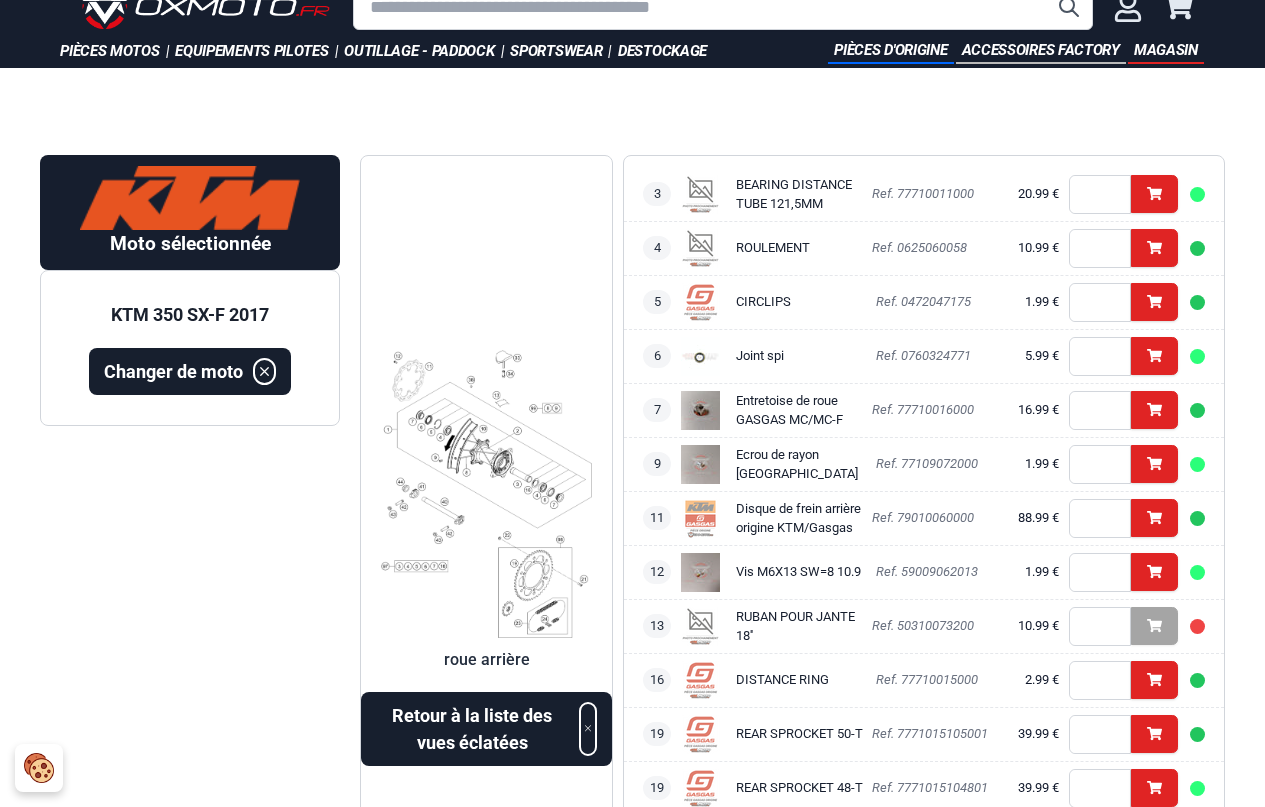 scroll, scrollTop: 0, scrollLeft: 0, axis: both 